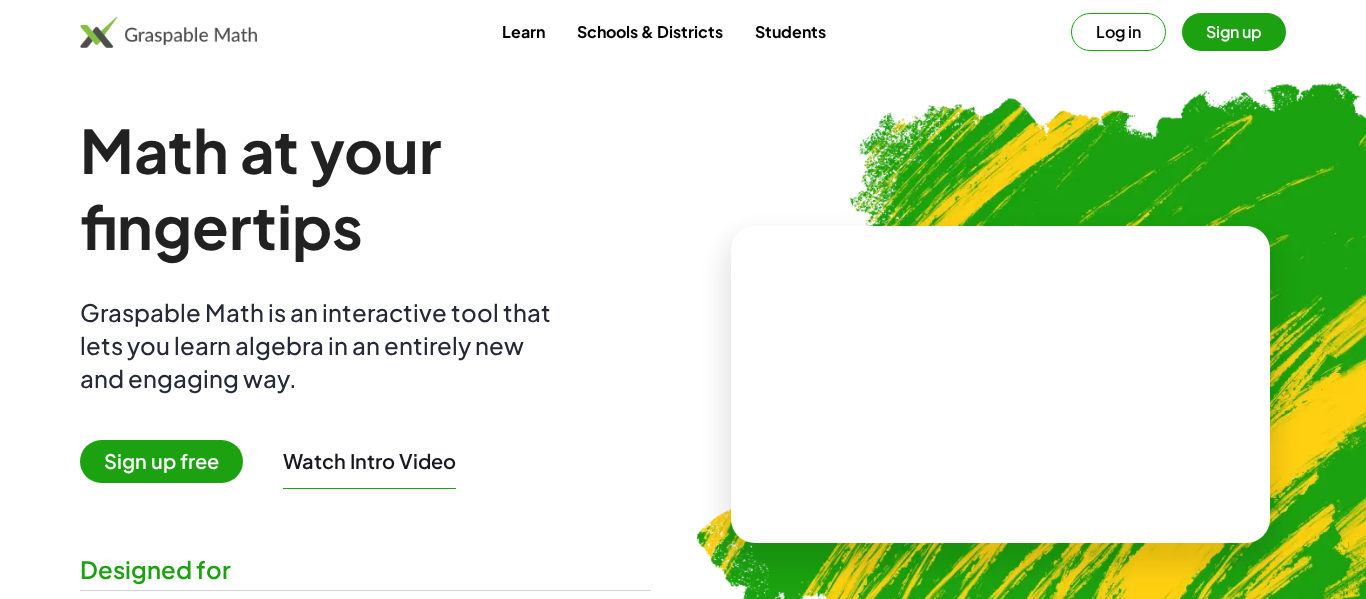 scroll, scrollTop: 0, scrollLeft: 0, axis: both 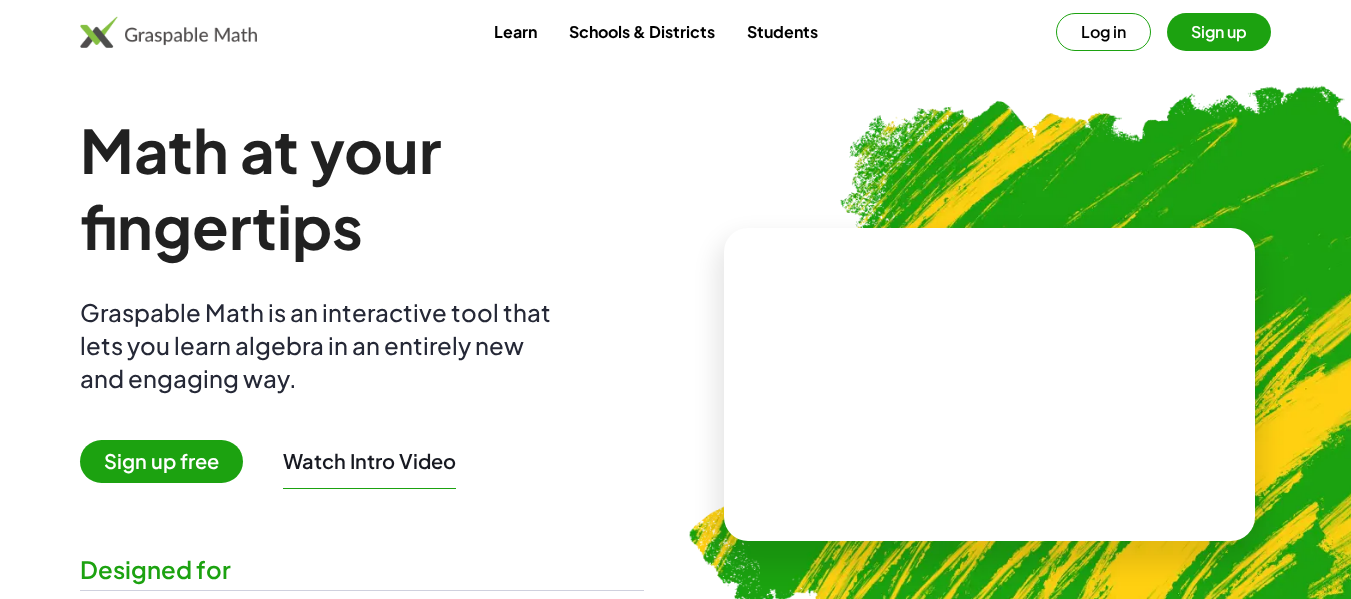 click at bounding box center [168, 32] 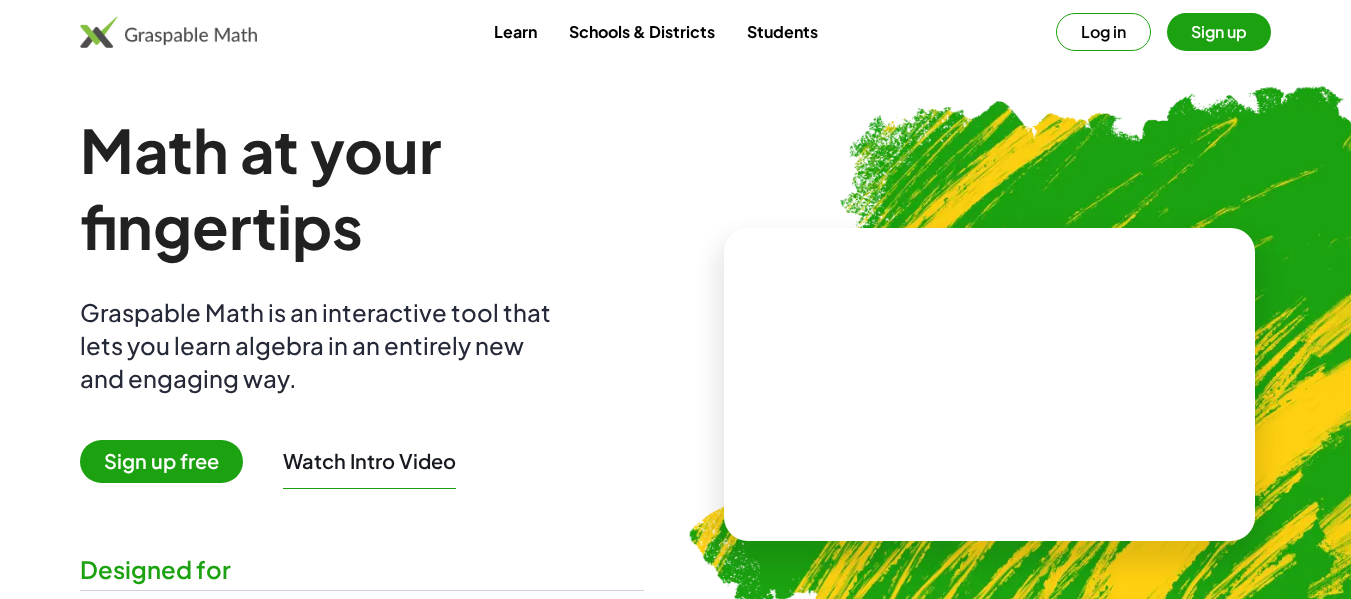 click at bounding box center [168, 32] 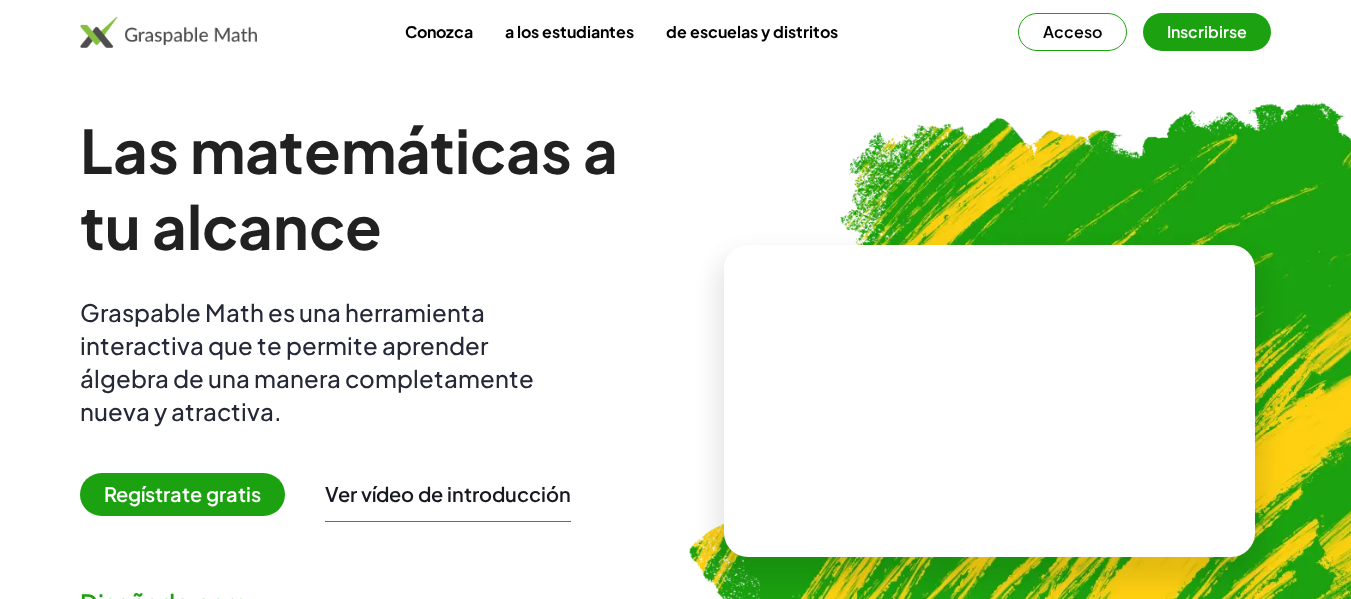 click on "Las matemáticas a tu alcance Graspable Math es una herramienta interactiva que te permite aprender álgebra de una manera completamente nueva y atractiva. Regístrate gratis Ver vídeo de introducción Diseñado para Estudiantes Profesores Escuelas y  administradores ¿Ya utilizas matemáticas comprensibles en el aula? Profesores Encuentre o cree actividades, asígnelas y vea el trabajo paso a paso de sus estudiantes. Actividades Estudiantes Si tu profesor te ha dado un código, úsalo aquí para unirte a una actividad. Código Código Unirse Cómo funcionan las matemáticas comprensibles Desarrollar la fluidez algebraica a través de una lente conceptual Con Graspable Math, los estudiantes cuentan con un sólido apoyo para los pasos algebraicos, lo que les da más confianza para explorar y comprender los conceptos subyacentes. Esto les permite conversaciones más profundas sobre las matemáticas y reduce el tiempo dedicado a la memorización. Pensamiento algebraico a través de múltiples representaciones" 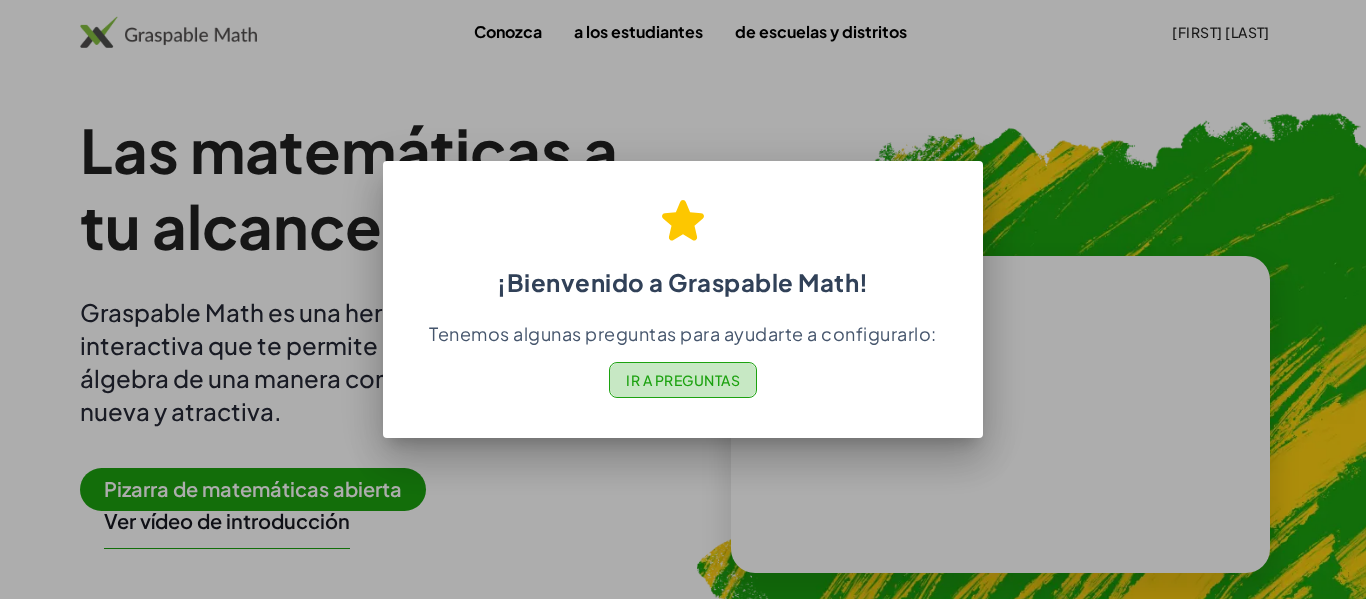click on "Ir a Preguntas" at bounding box center (683, 380) 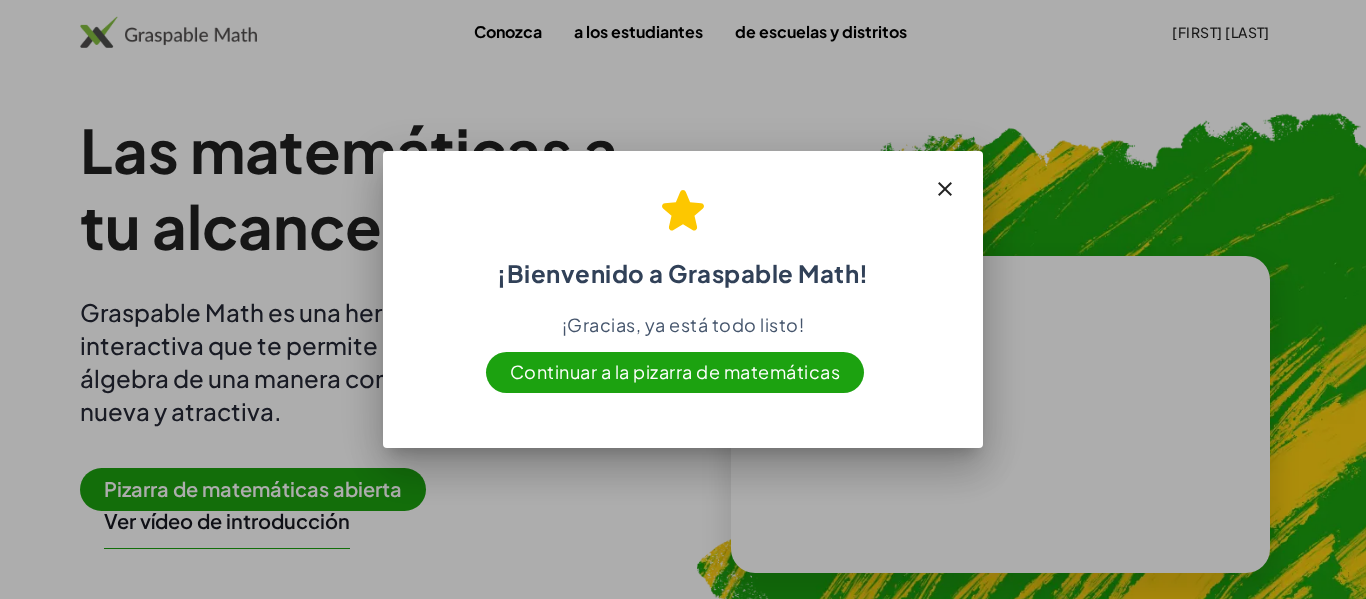 click on "Continuar a la pizarra de matemáticas" at bounding box center [675, 371] 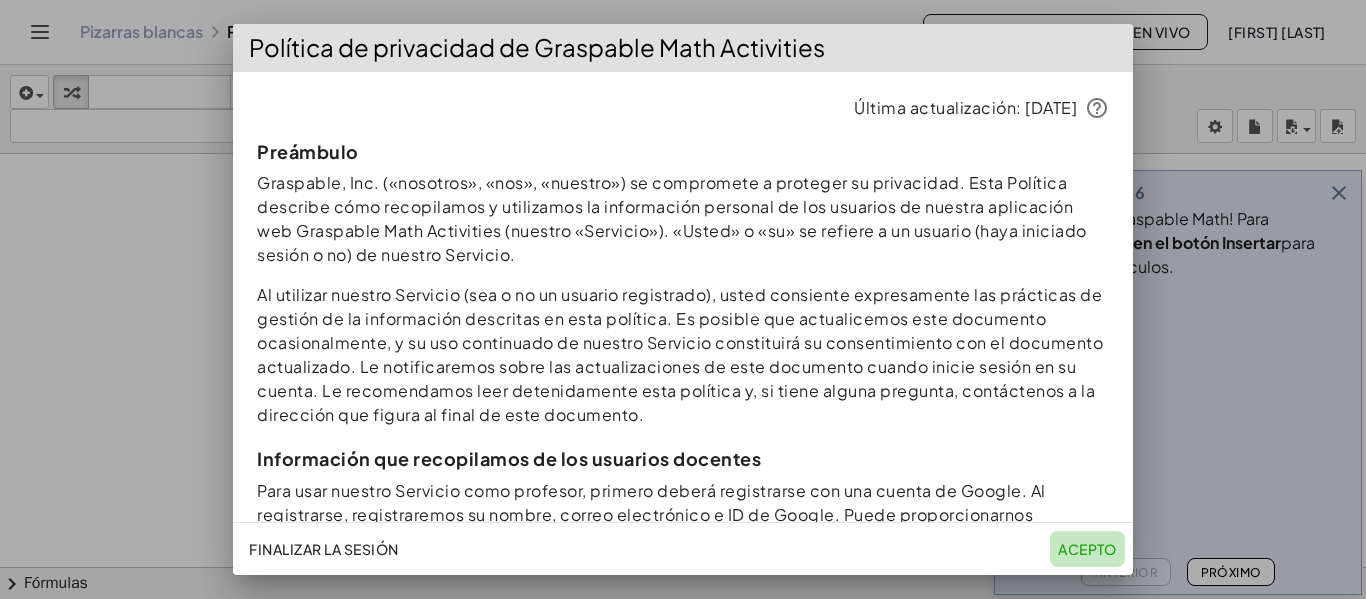 click on "Acepto" at bounding box center (1087, 549) 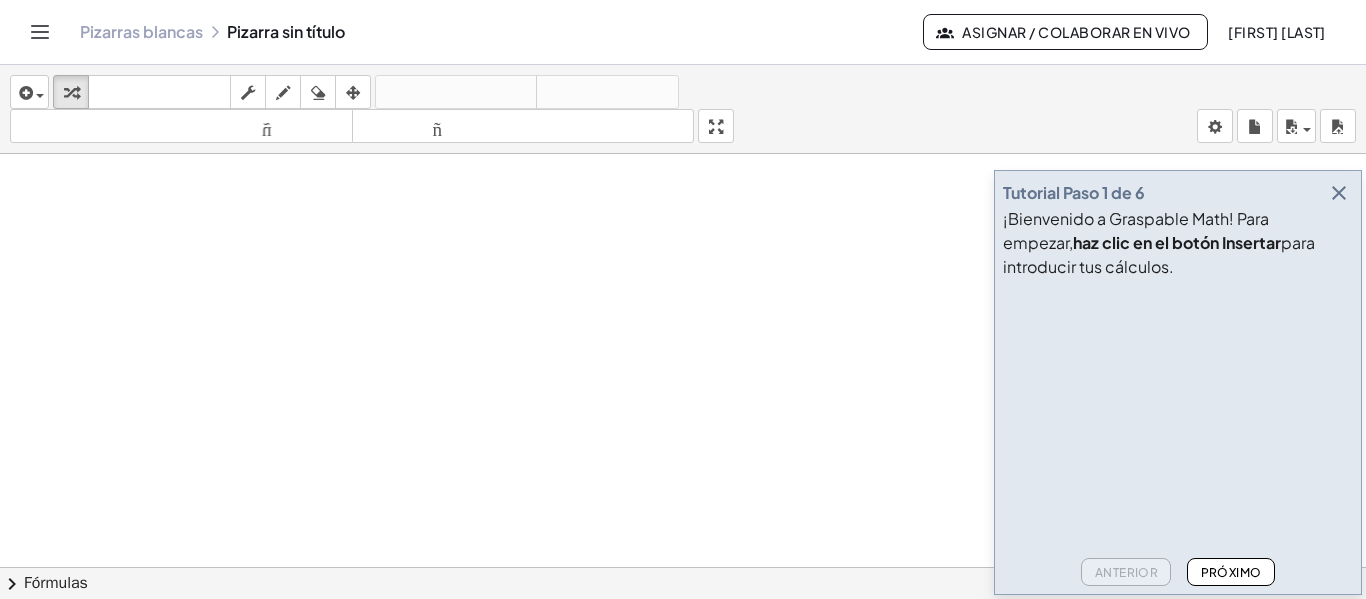 drag, startPoint x: 1341, startPoint y: 199, endPoint x: 954, endPoint y: 255, distance: 391.0307 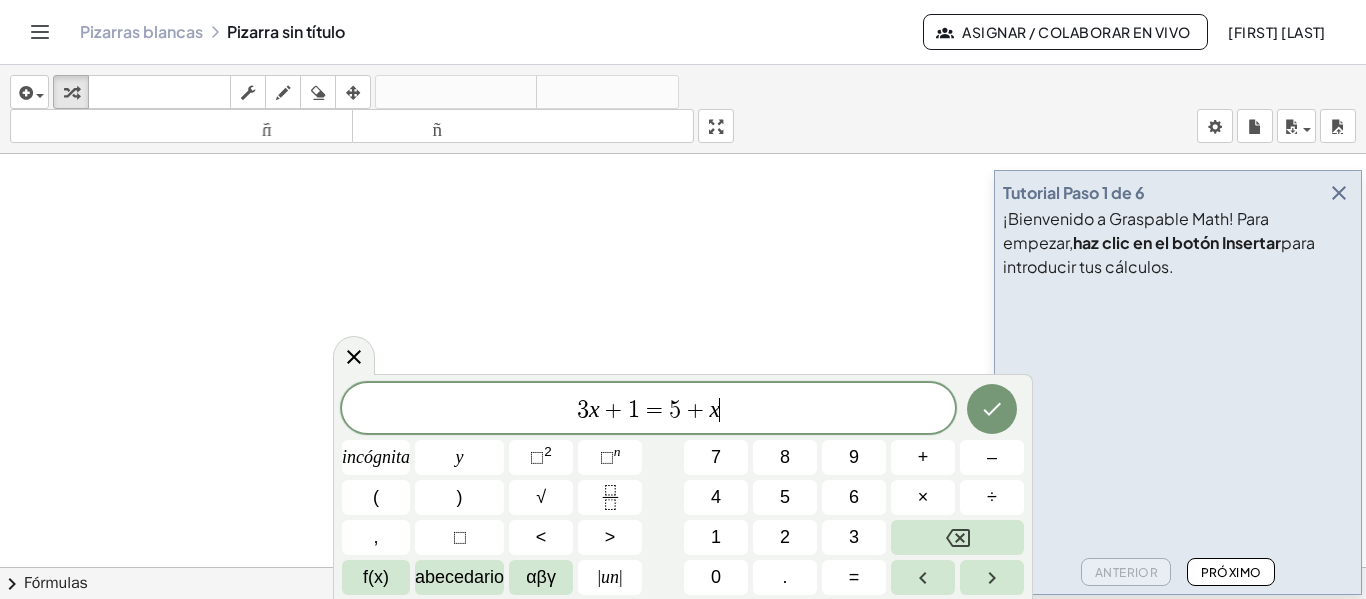 click at bounding box center [683, 646] 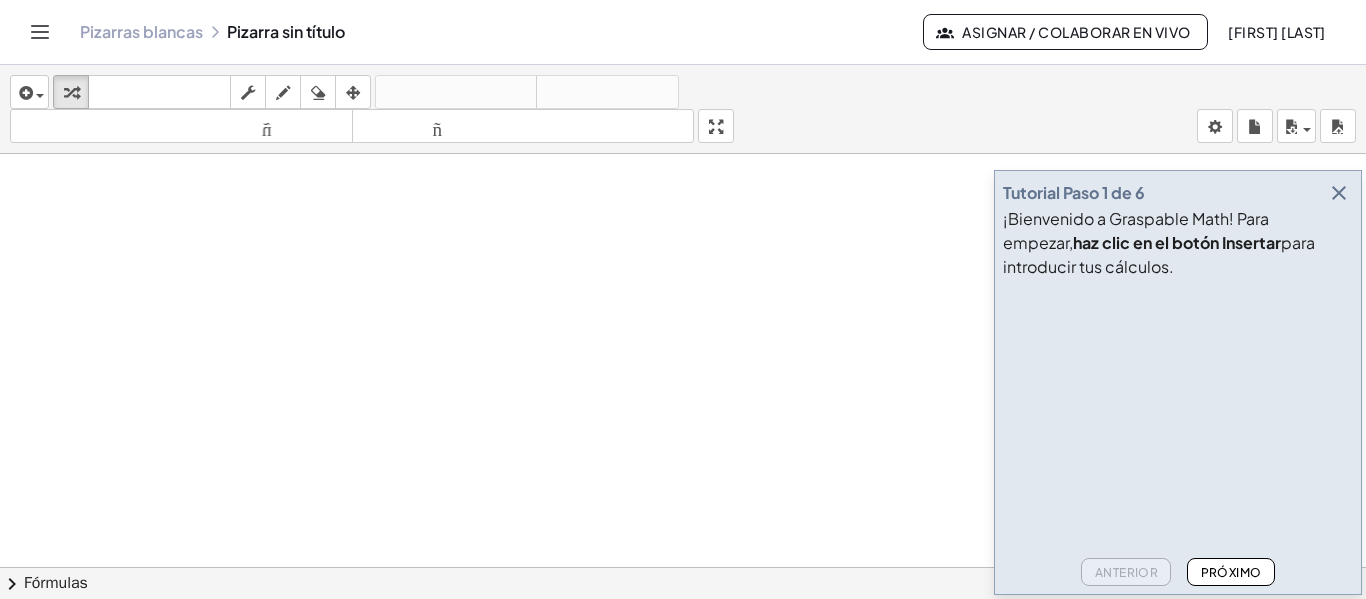 click at bounding box center [683, 646] 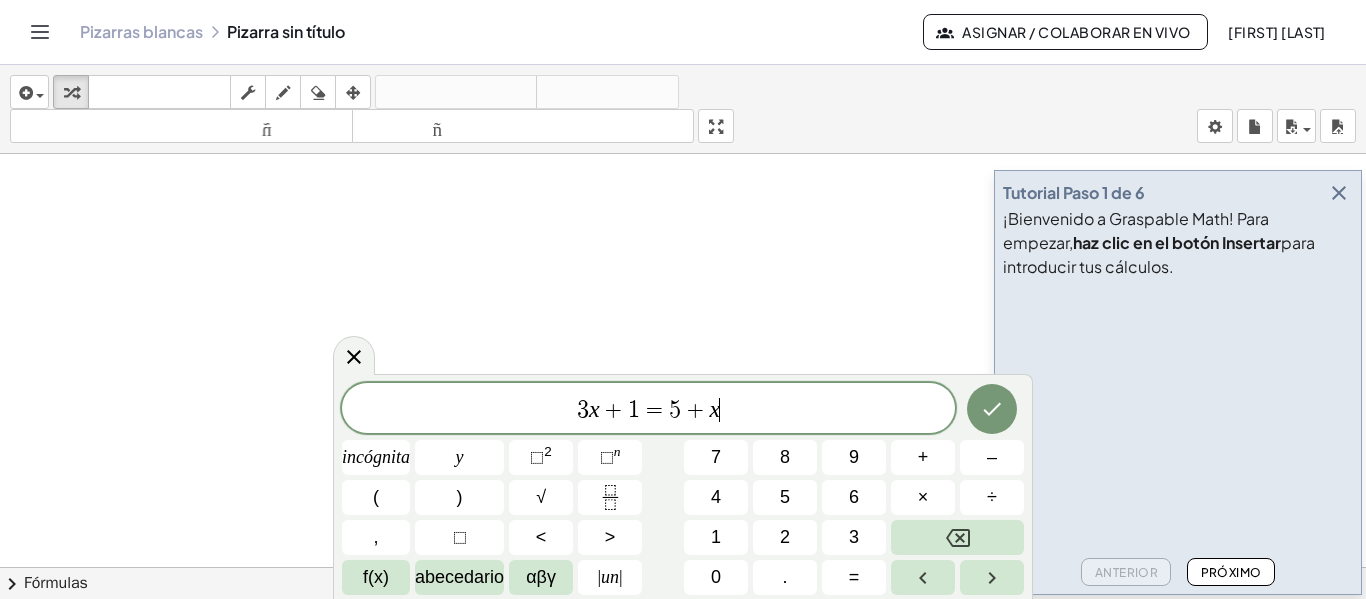click at bounding box center (683, 646) 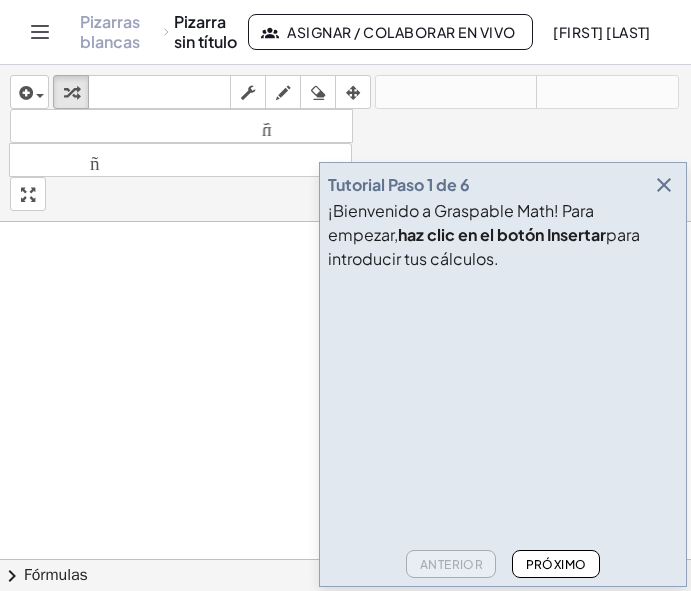 click at bounding box center [345, 714] 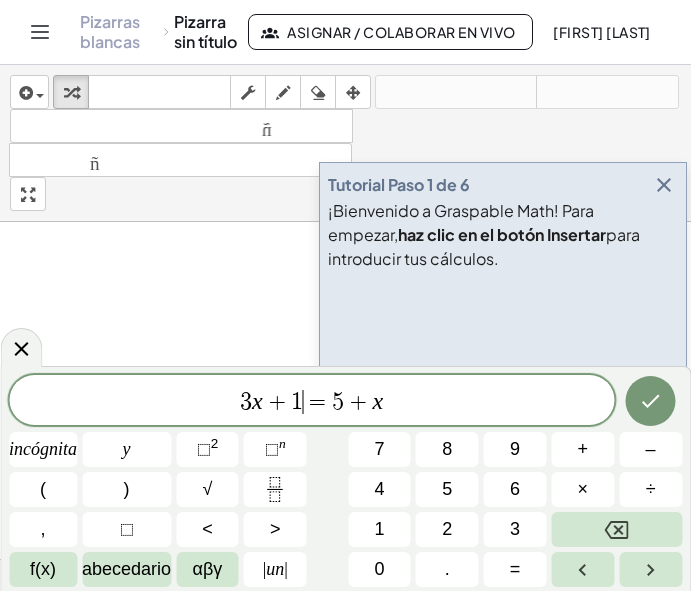 click on "3 x + 1 ​ = 5 + x" at bounding box center (311, 402) 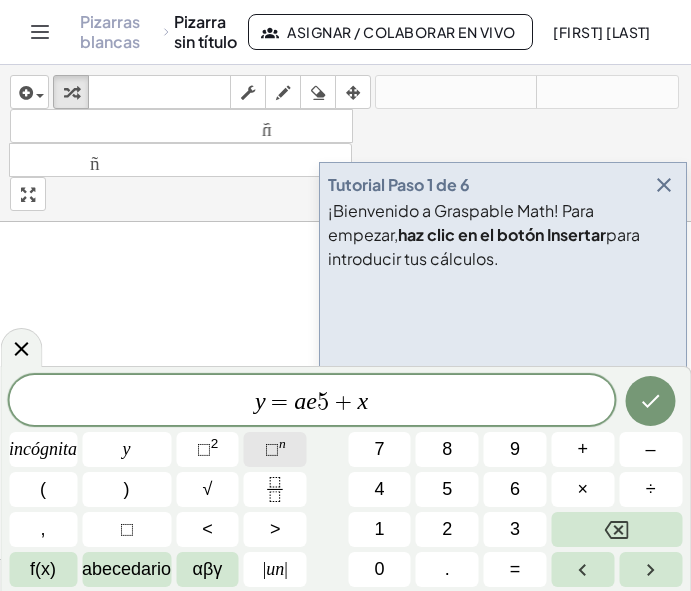 click on "⬚" at bounding box center (272, 449) 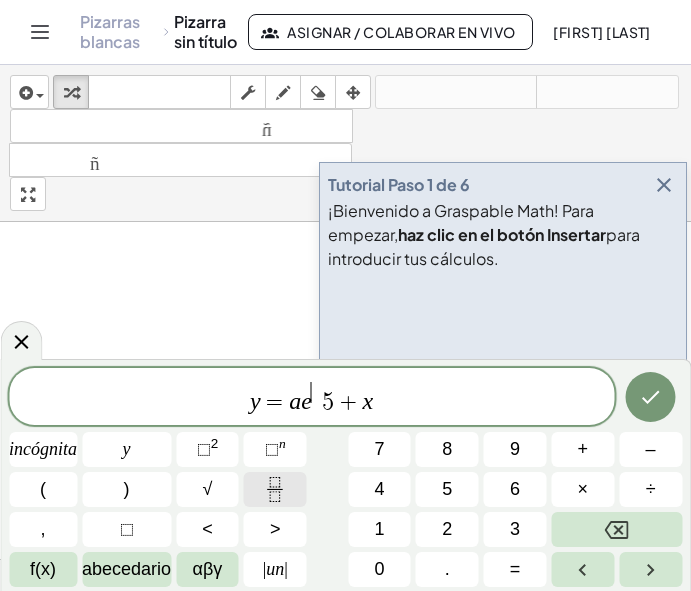 click 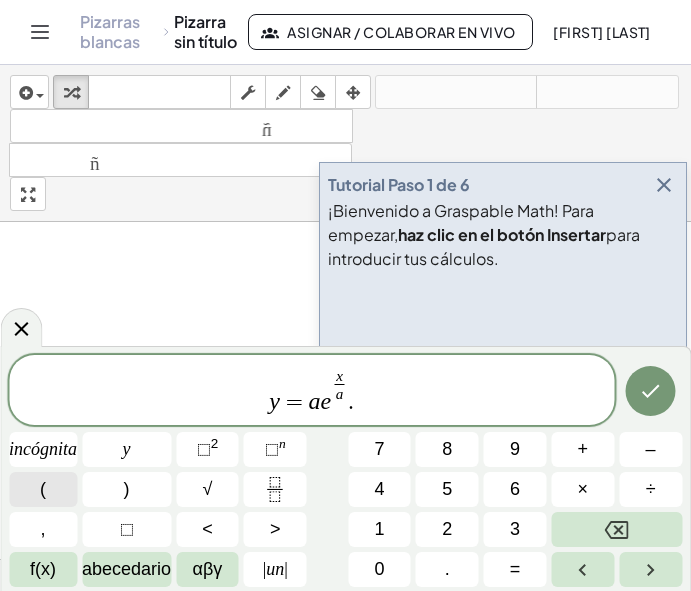 click on "(" at bounding box center [43, 489] 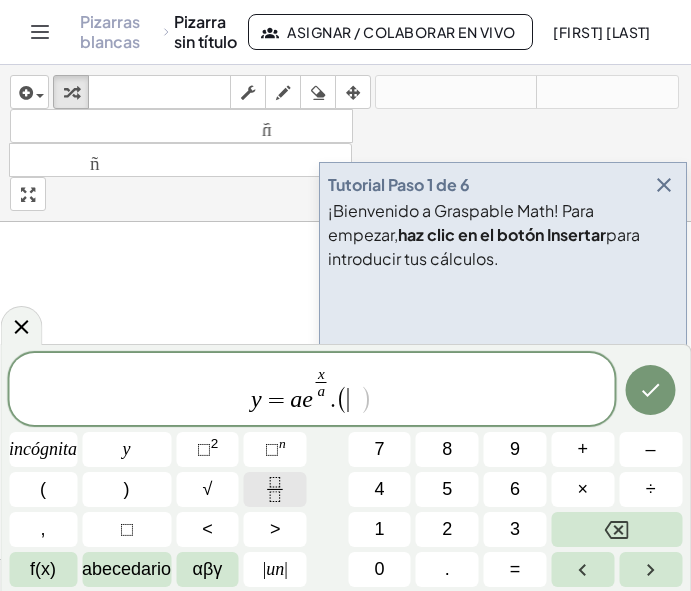 click 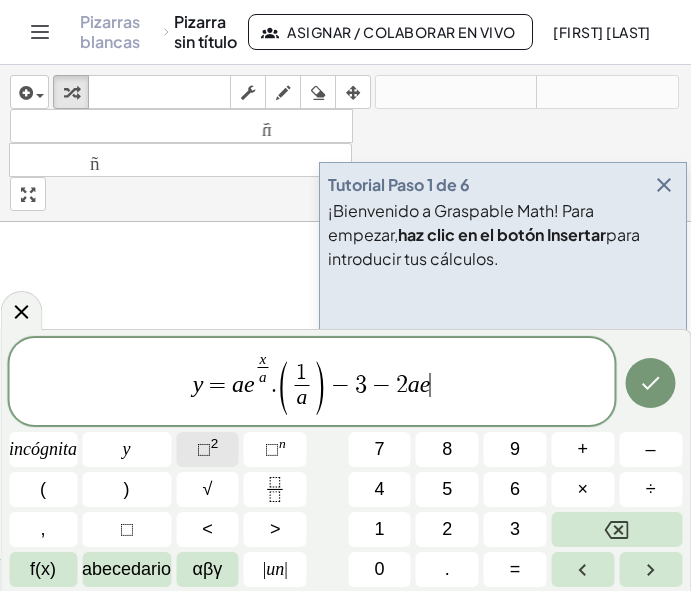 click on "⬚" at bounding box center (204, 449) 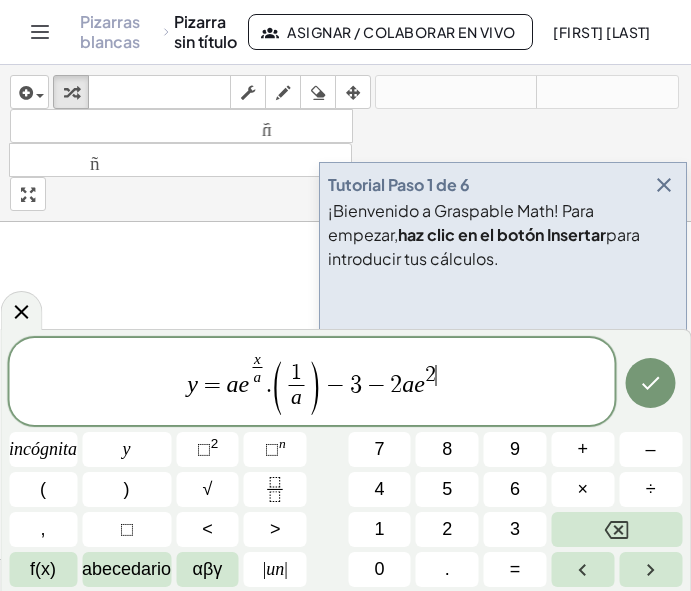 click on "2" at bounding box center [430, 375] 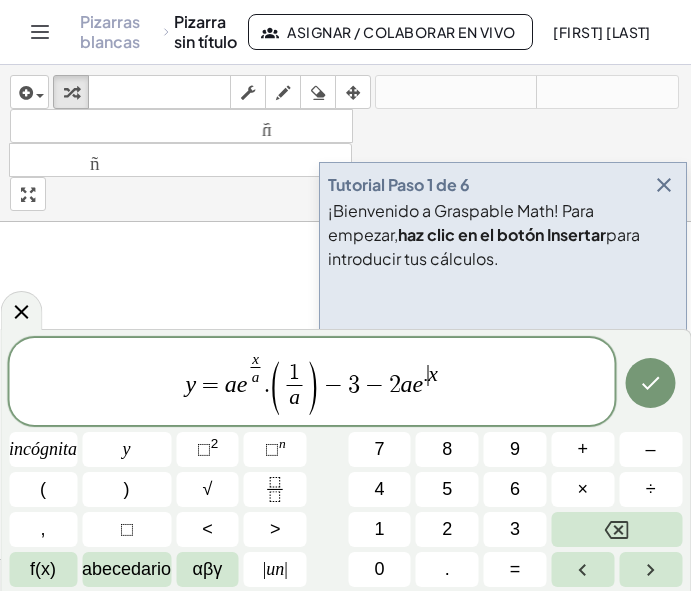 click on "." at bounding box center [425, 375] 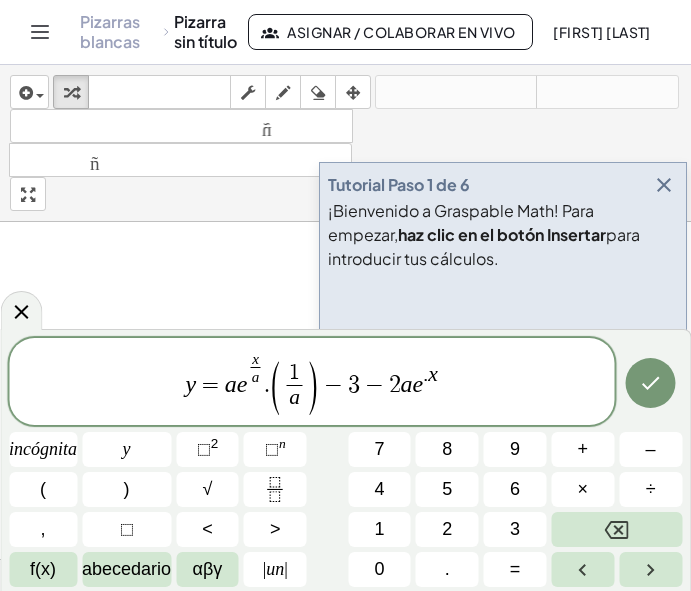 click on "x" at bounding box center [433, 374] 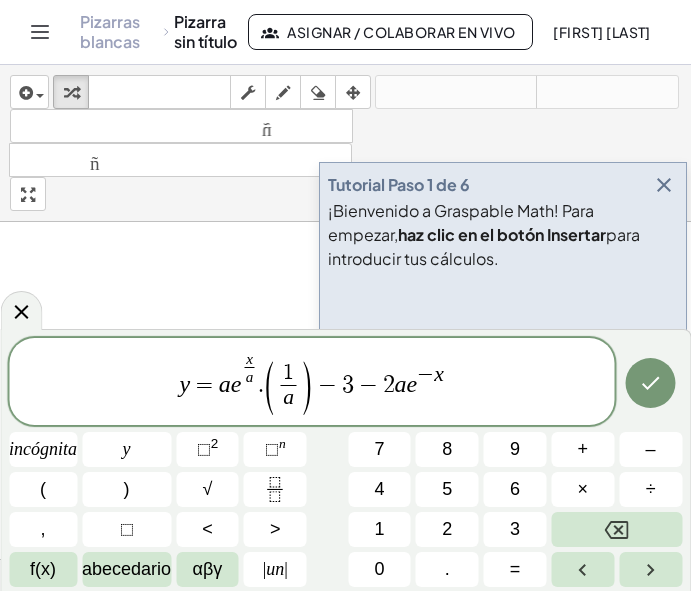 click on "y = a e x a ​ . ( 1 a ​ ) − 3 − 2 a e − ​ x" at bounding box center [311, 383] 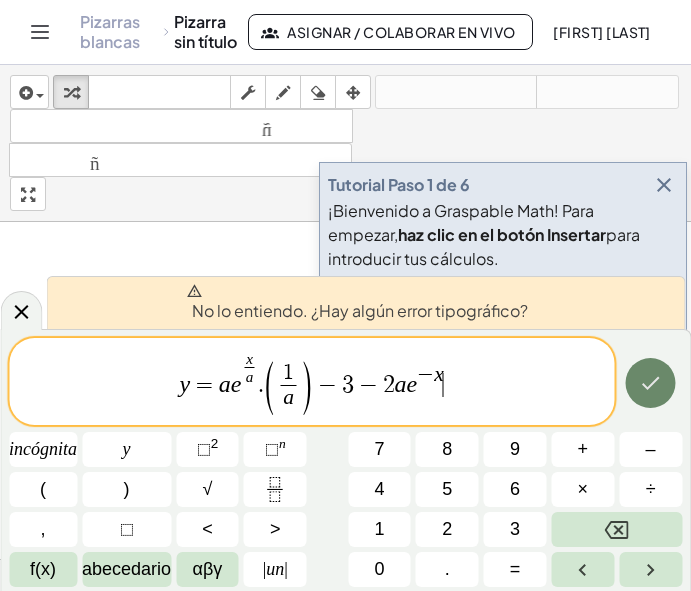 click 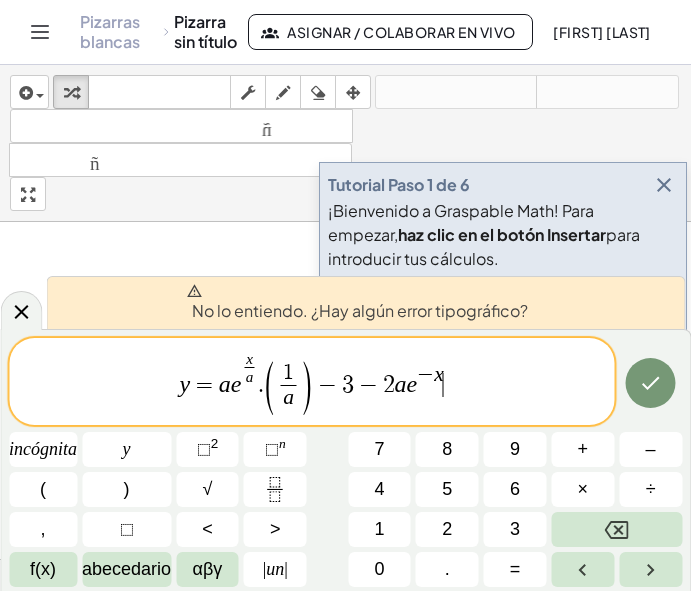 click on "y = a e x a ​ . ( 1 a ​ ) − 3 − 2 a e − x ​" at bounding box center [311, 383] 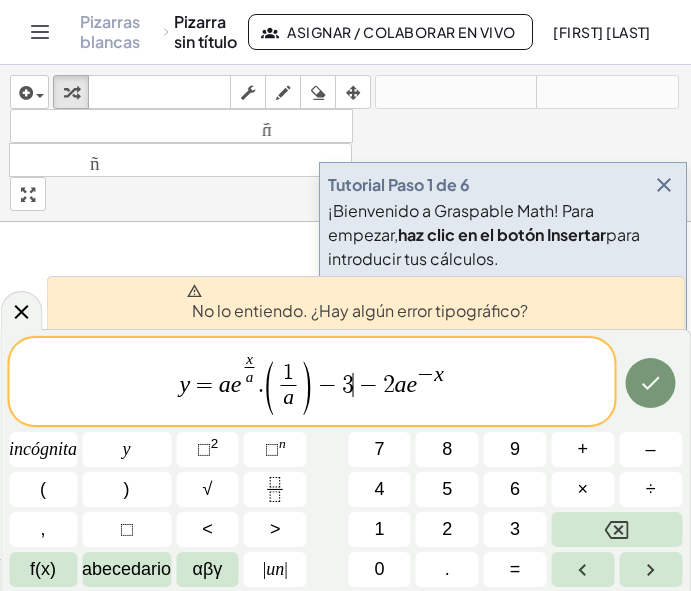 click on "−" at bounding box center [368, 385] 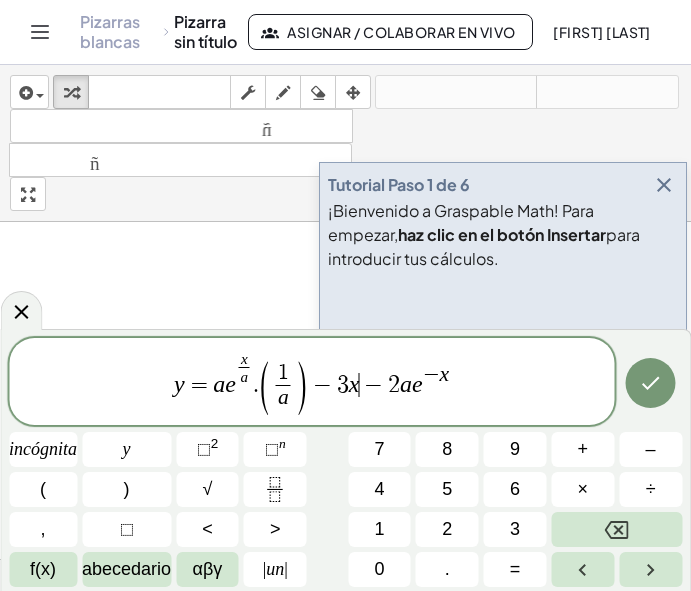 click on "x" at bounding box center (445, 374) 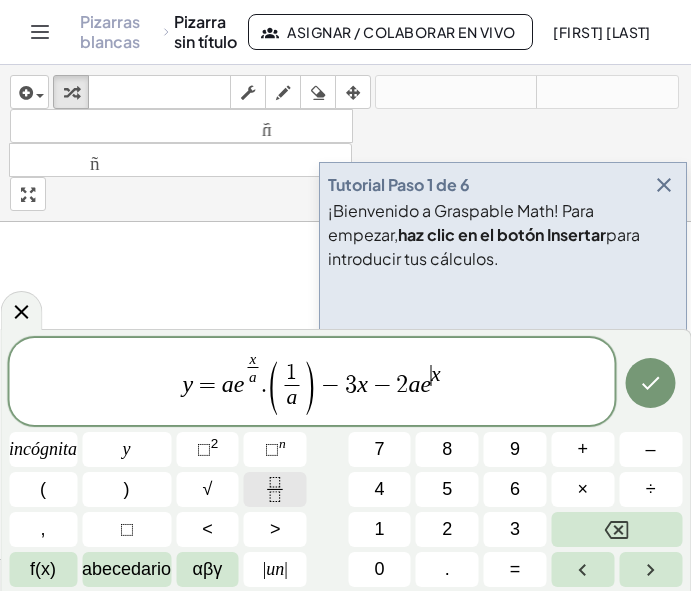 click 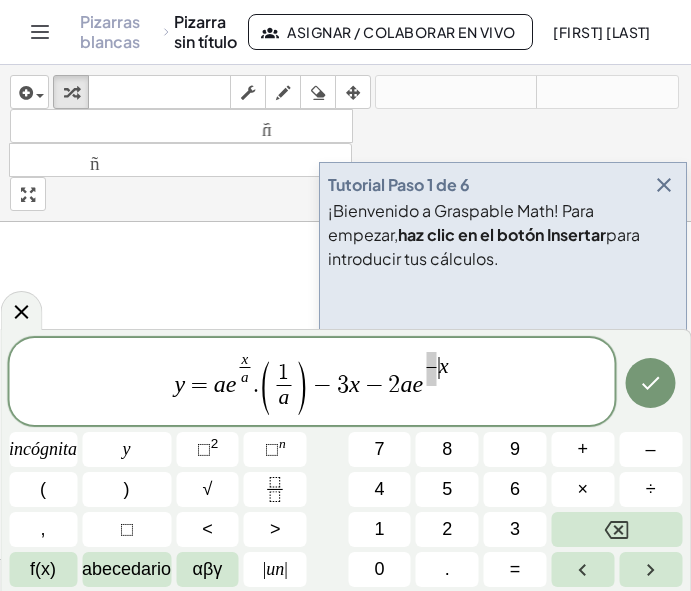 click on "x" at bounding box center (444, 366) 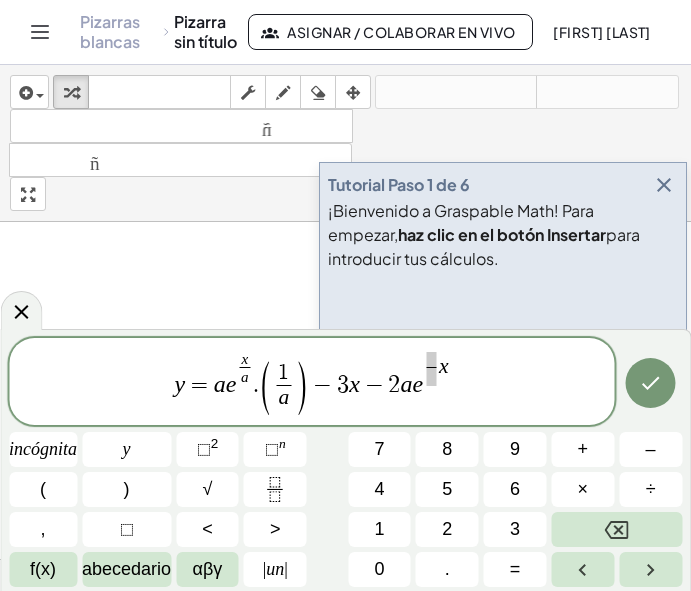 click at bounding box center (431, 376) 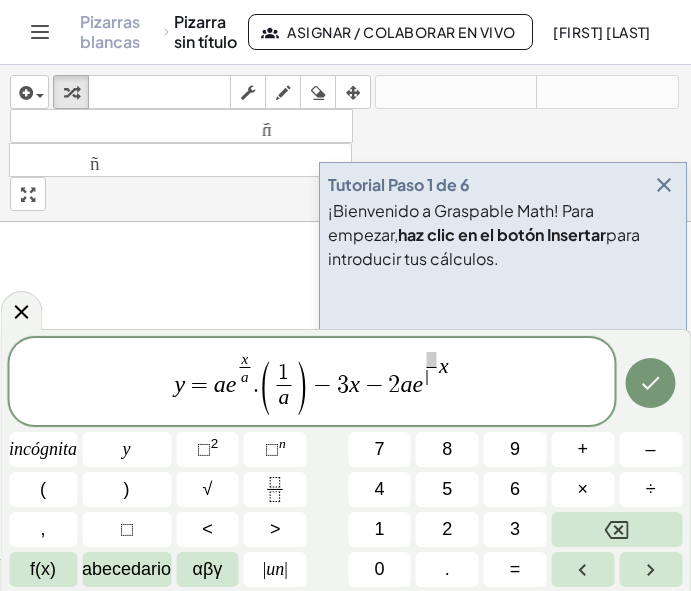 click at bounding box center [431, 359] 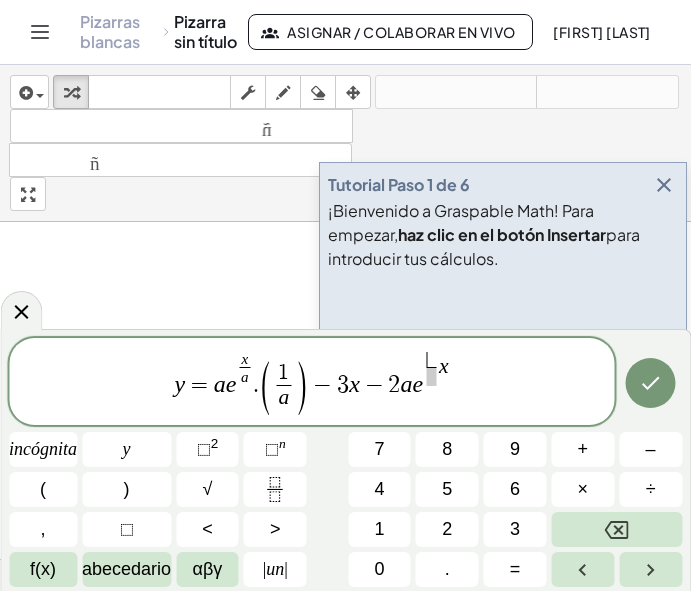 click on "​" at bounding box center [431, 359] 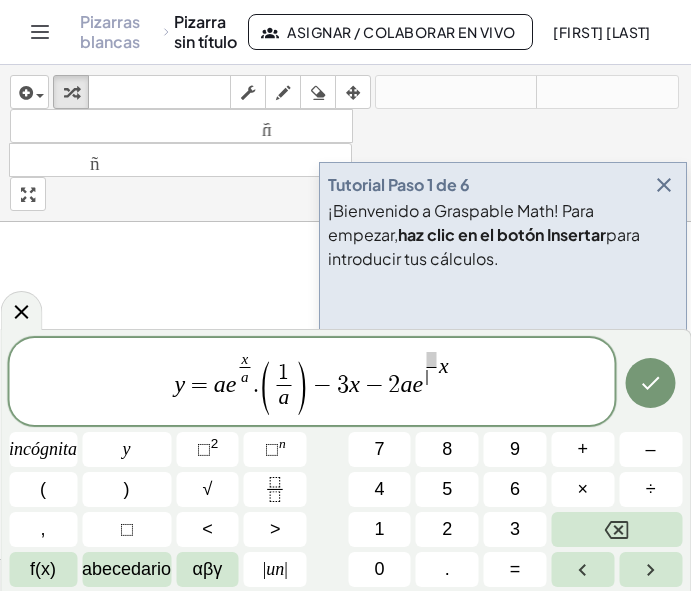 click on "​" at bounding box center [431, 376] 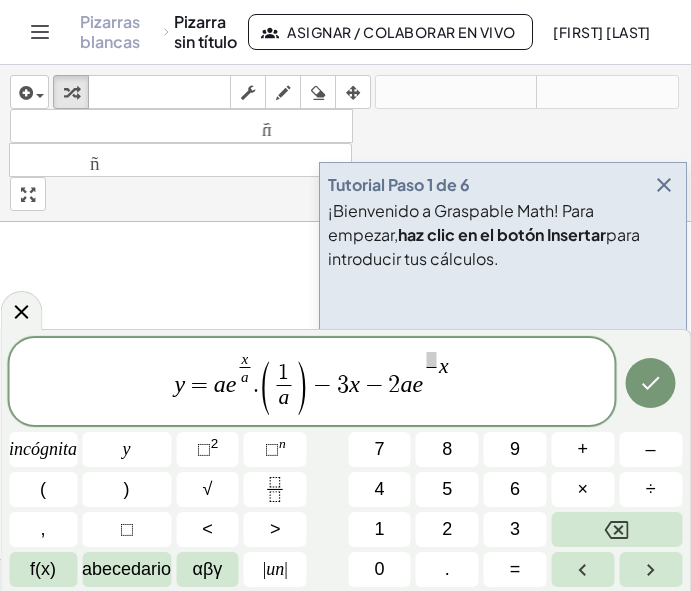 click on "x" at bounding box center [444, 366] 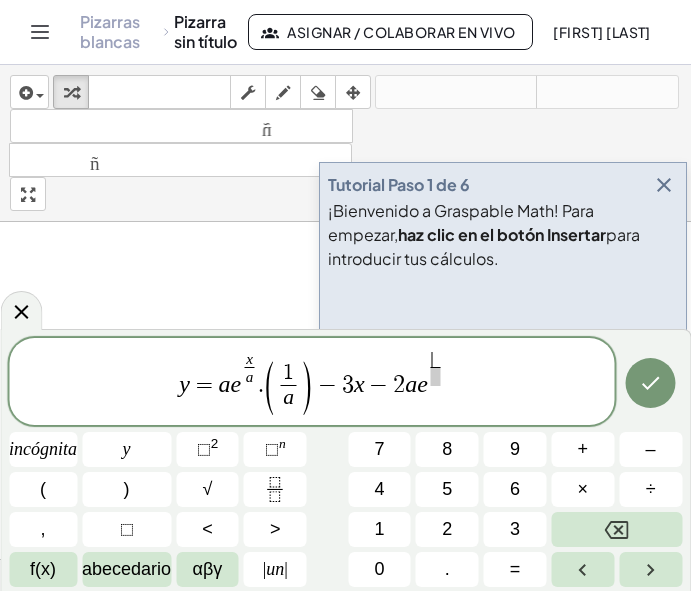 click on "​" at bounding box center [436, 359] 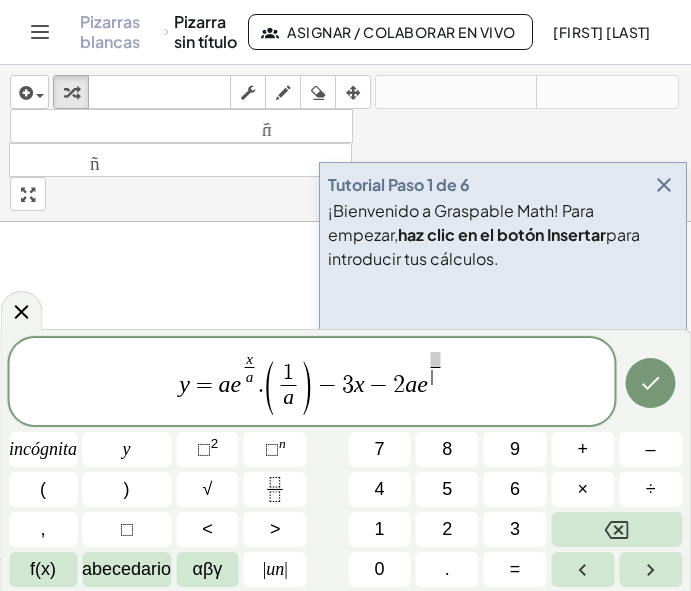 click on "​" at bounding box center [436, 376] 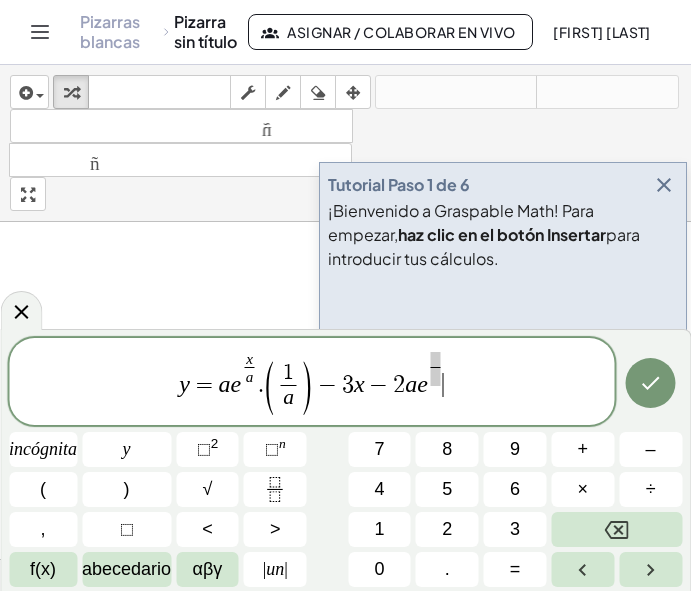 click on "y = a e x a ​ . ( 1 a ​ ) − 3 x − 2 a e ​ ​" at bounding box center (311, 383) 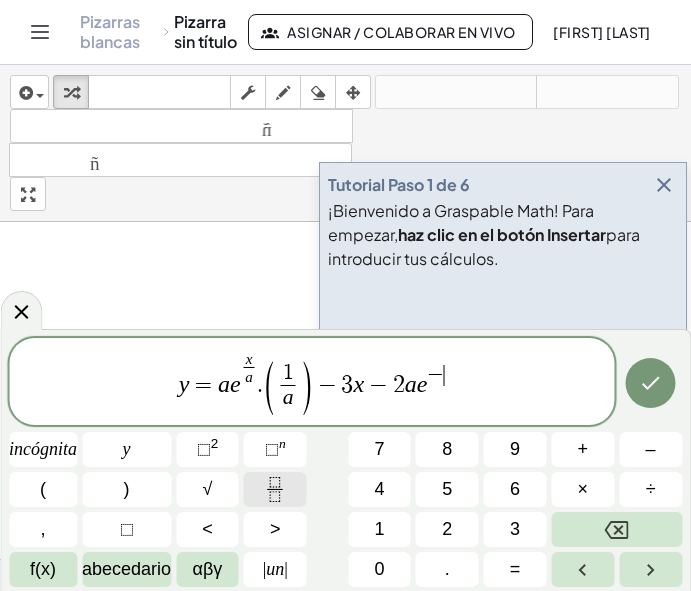 click 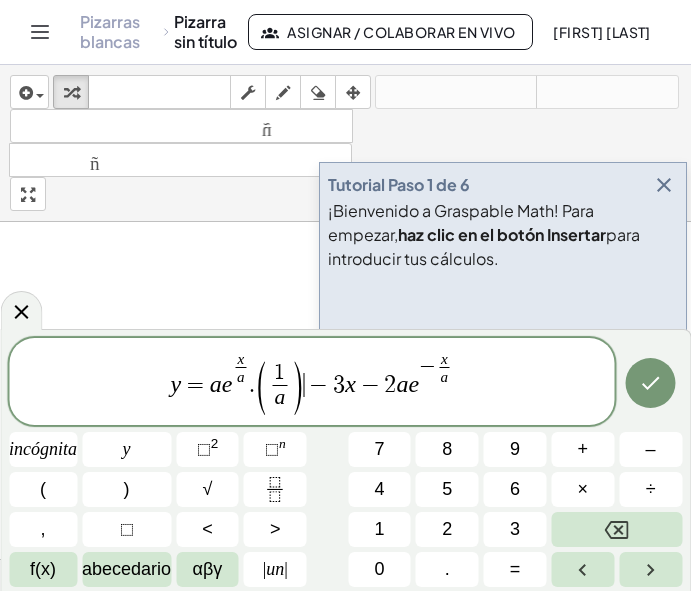 click on "y = a e x a ​ . ( 1 a ​ ) ​ − 3 x − 2 a e − x a ​" at bounding box center [311, 383] 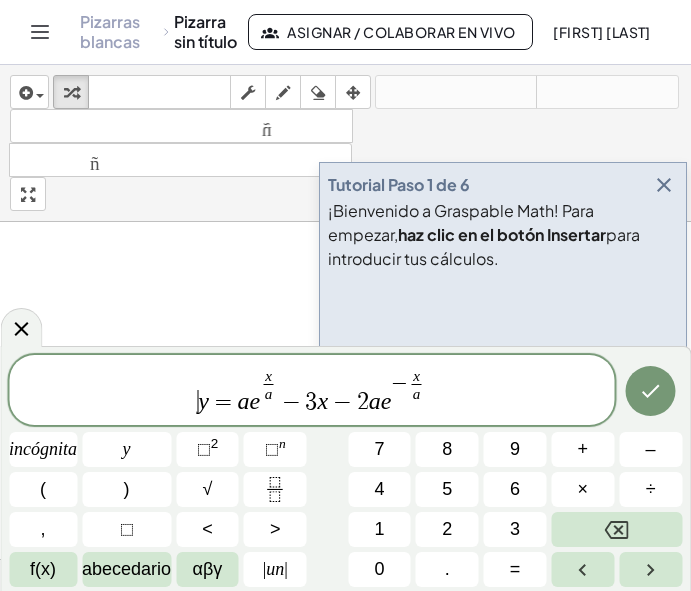 click on "​ y = a e x a ​ − 3 x − 2 a e − x a ​" at bounding box center [311, 391] 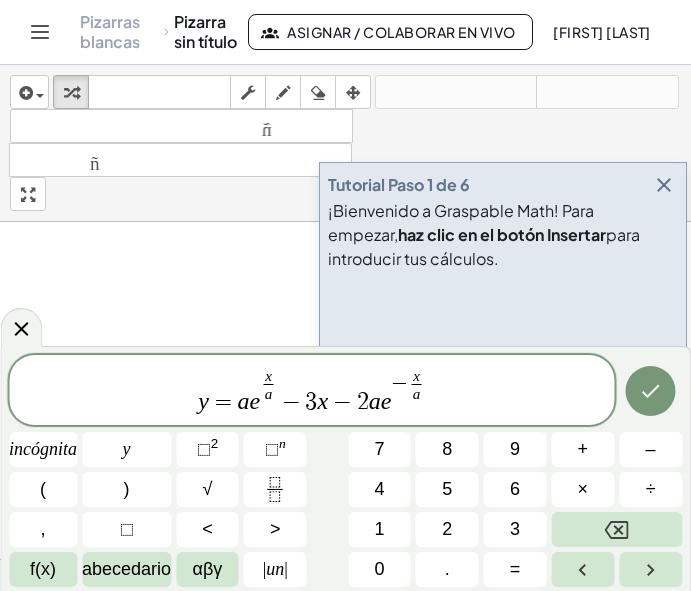 click at bounding box center (345, 714) 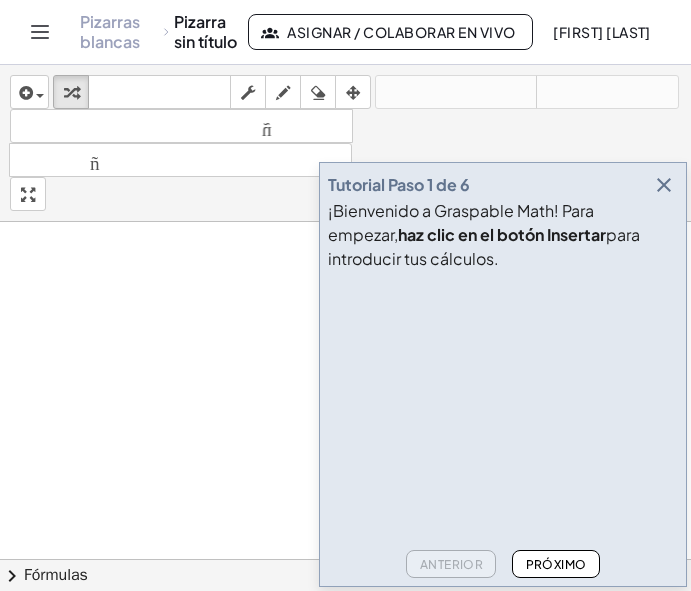 click at bounding box center (345, 714) 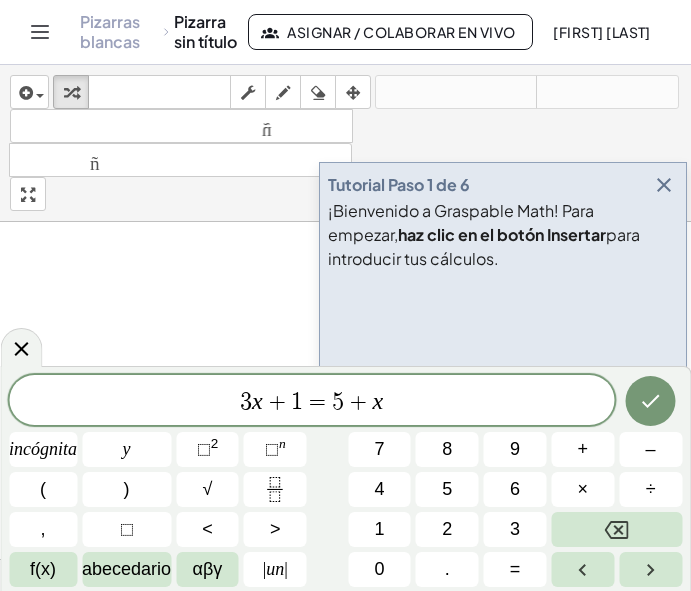 click at bounding box center [345, 714] 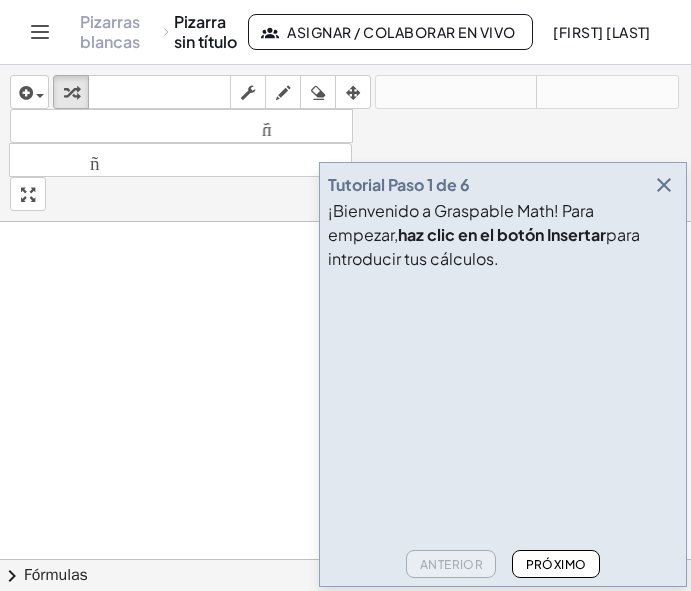 click at bounding box center (478, 354) 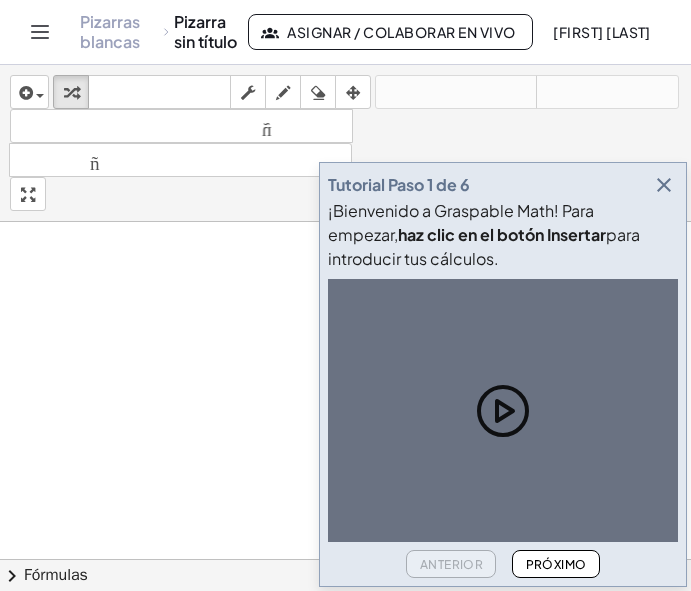 click at bounding box center (345, 714) 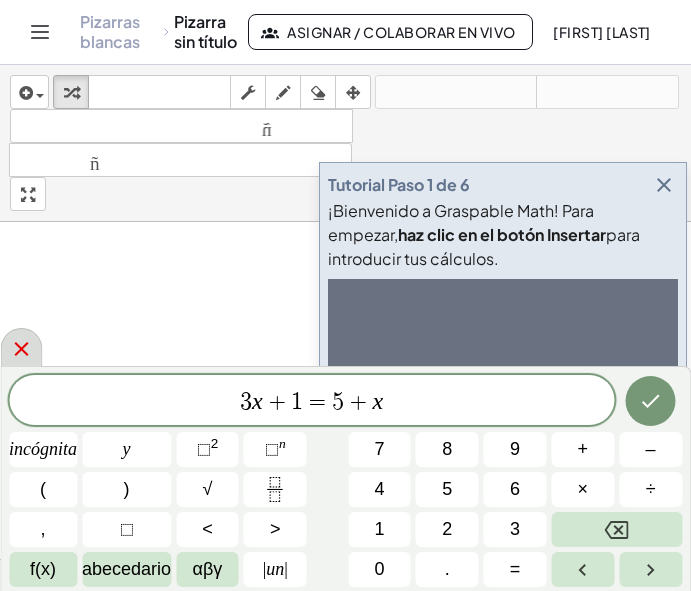 click 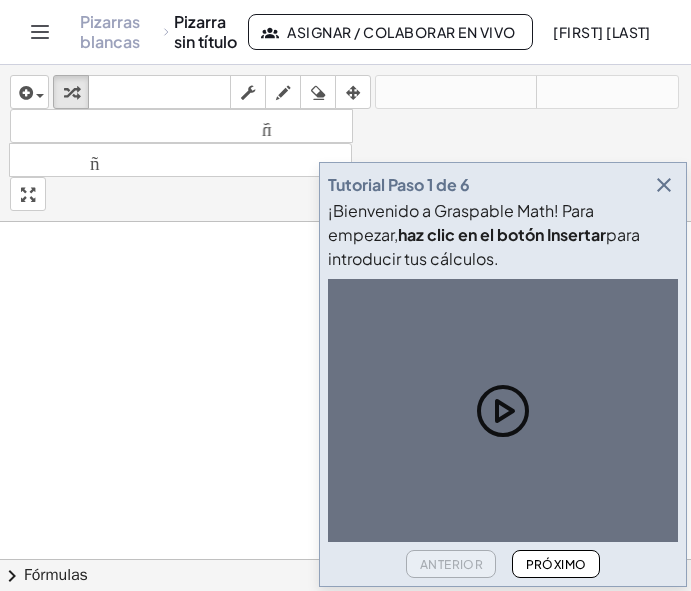 click at bounding box center (345, 714) 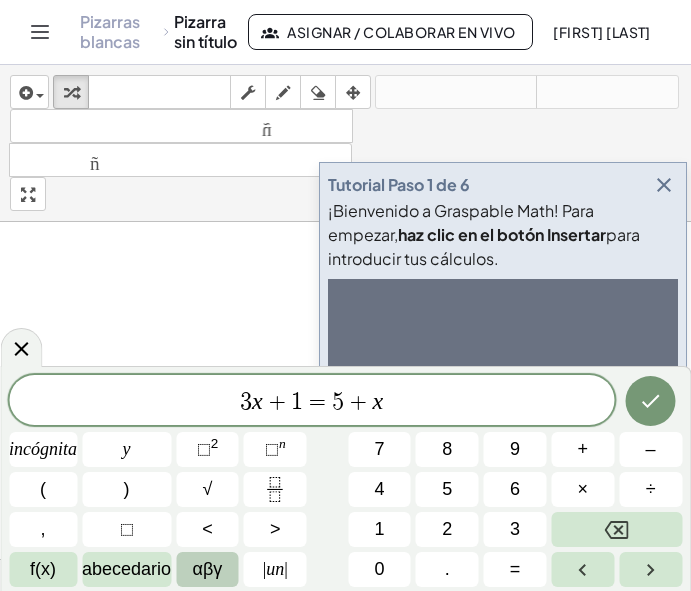 click on "αβγ" at bounding box center (208, 569) 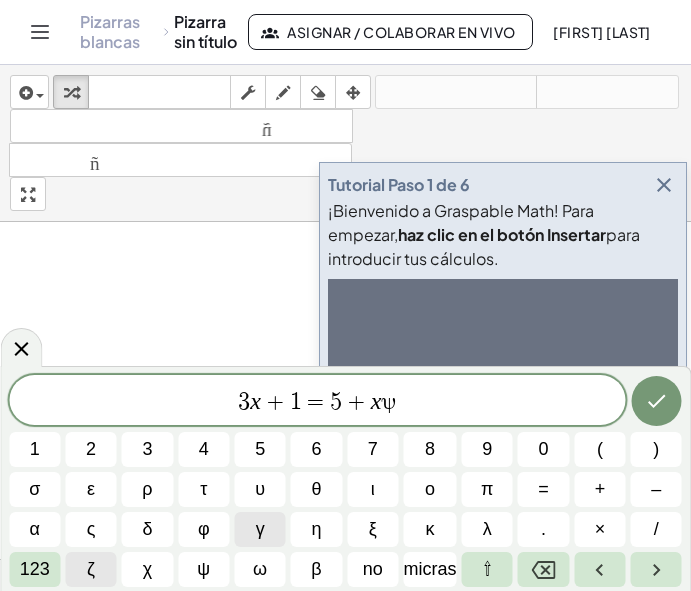 click on "ζ" at bounding box center (90, 569) 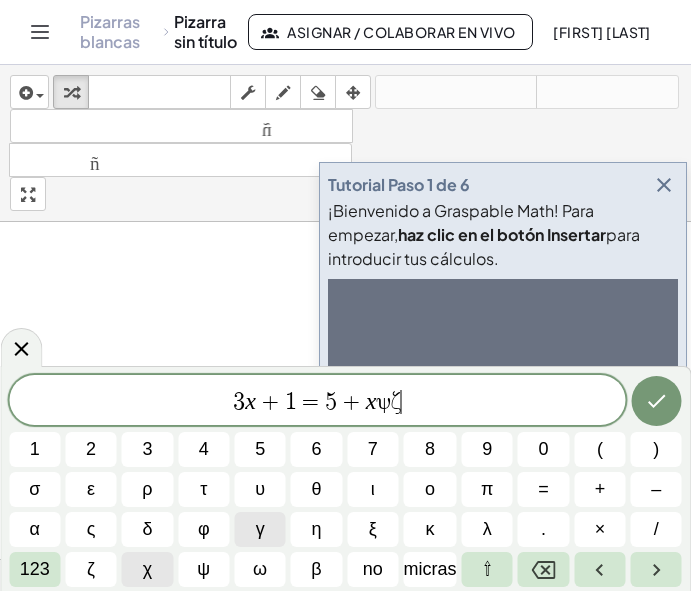 click on "χ" at bounding box center [147, 569] 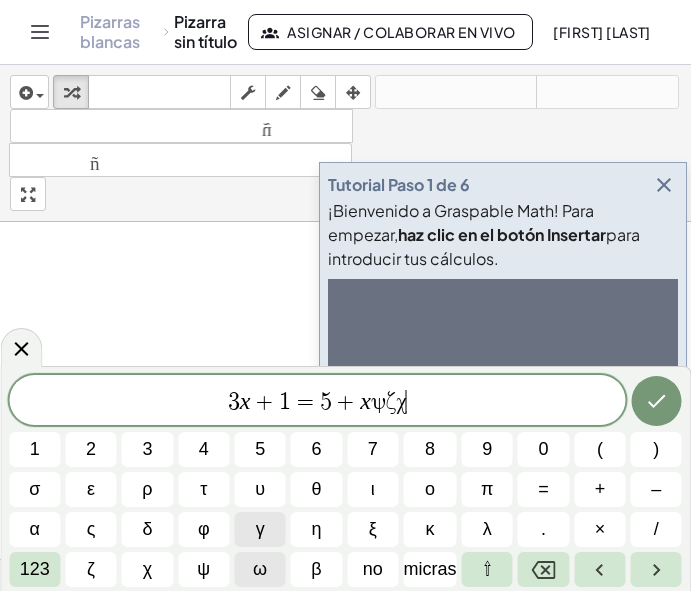 click on "ω" at bounding box center (259, 569) 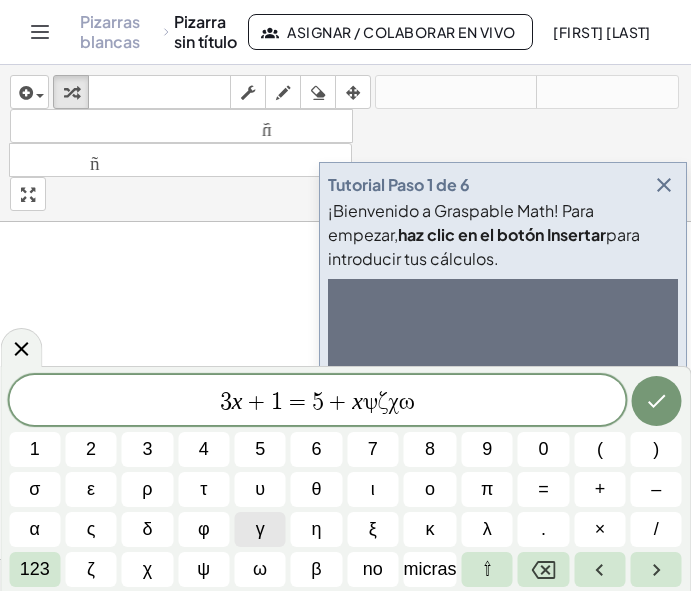 click on "3 x + 1 = 5 + x ψ ζ χ ω 1 2 3 4 5 6 7 8 9 0 ( ) σ ε ρ τ υ θ ι ο π = + – α ς δ φ γ η ξ κ λ . × / 123 ζ χ ψ ω β no micras ⇧" at bounding box center [345, 481] 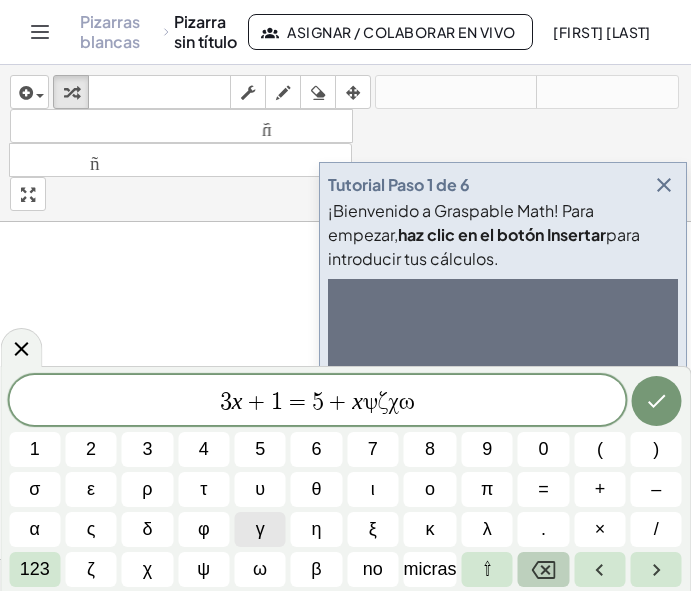 click 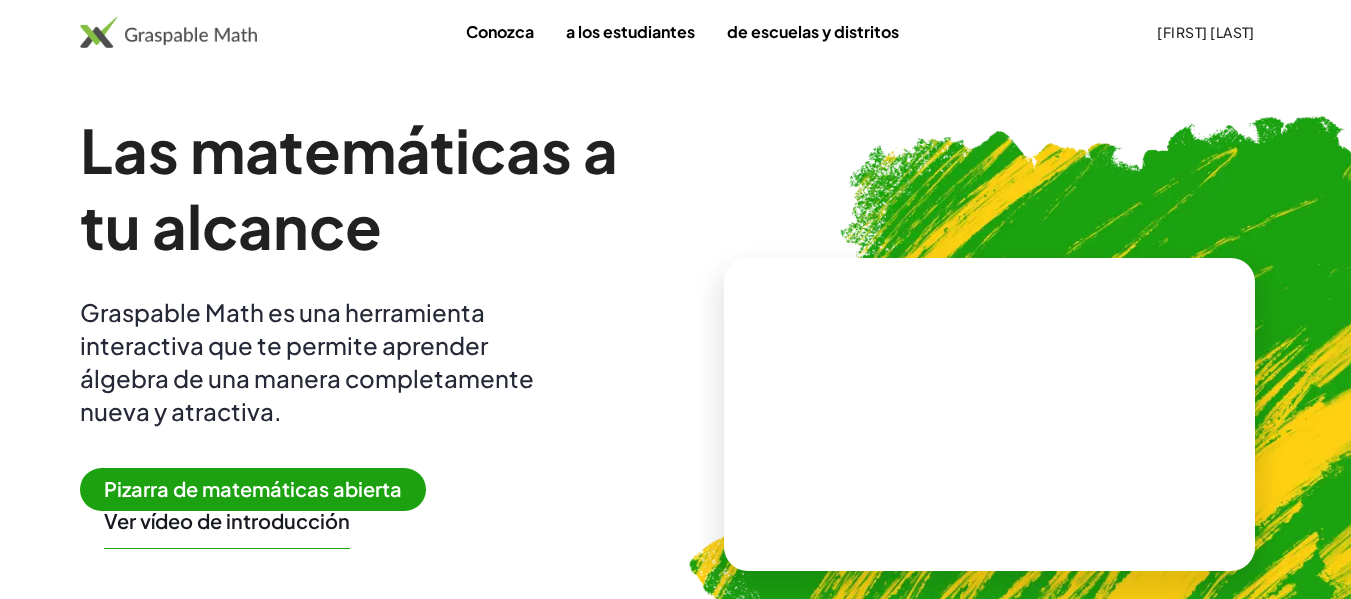 click on "Pizarra de matemáticas abierta" at bounding box center [253, 488] 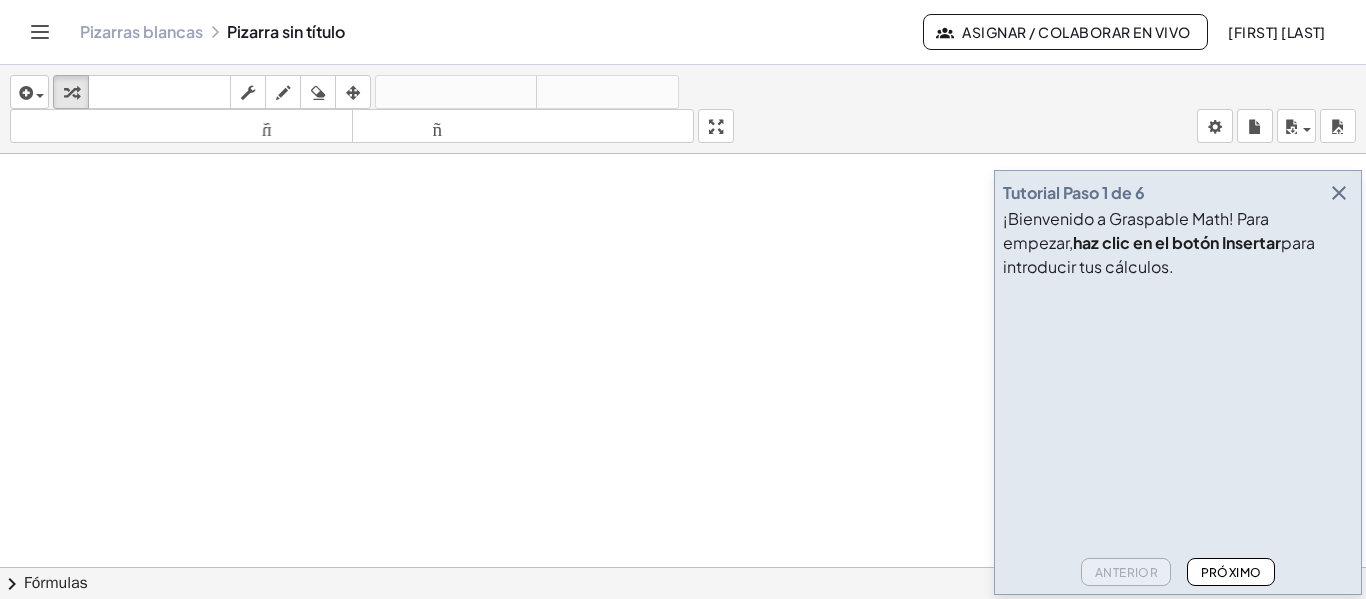 click at bounding box center [683, 581] 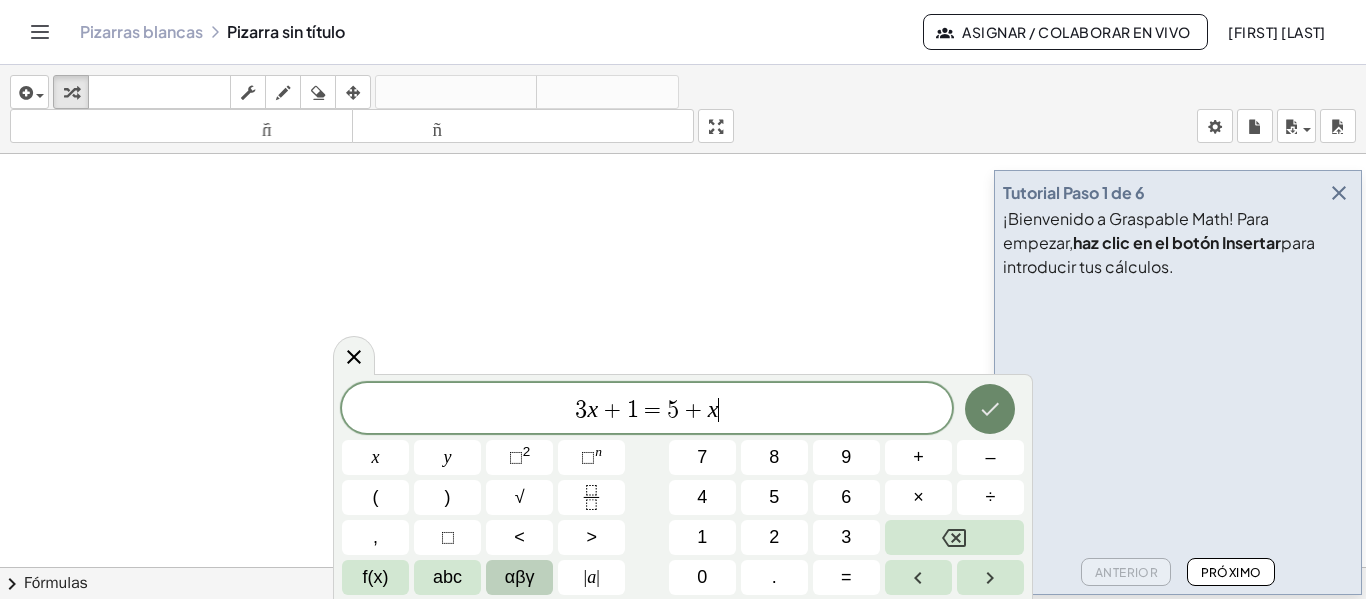 click 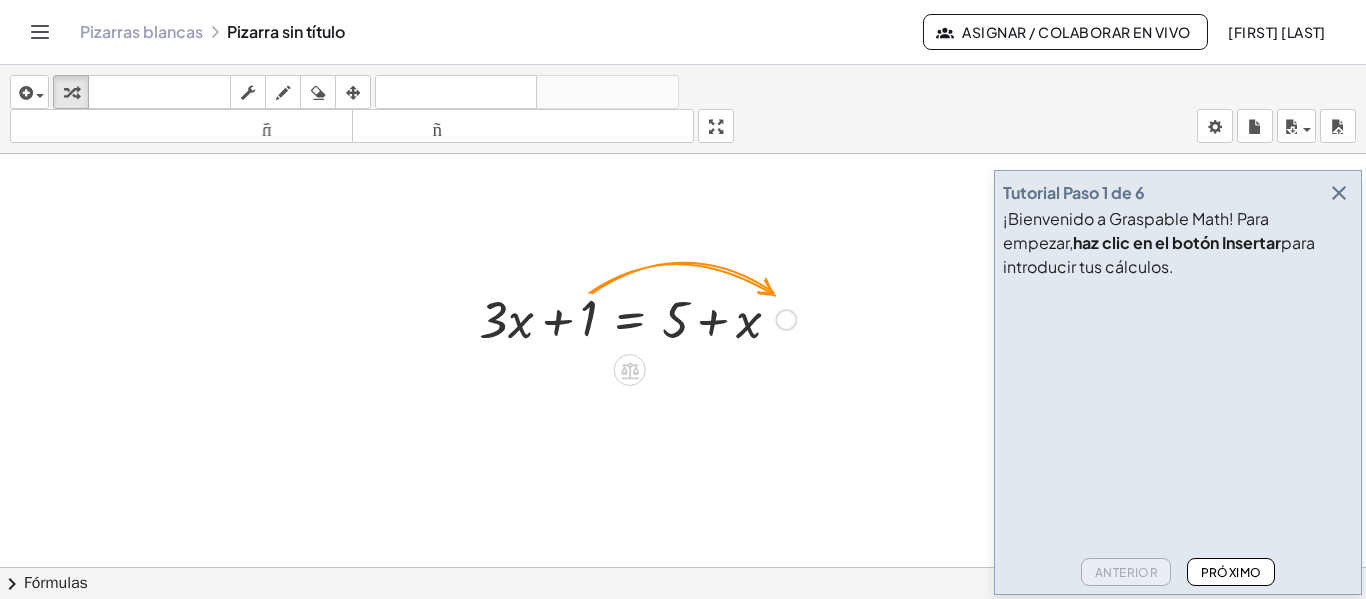click at bounding box center [786, 320] 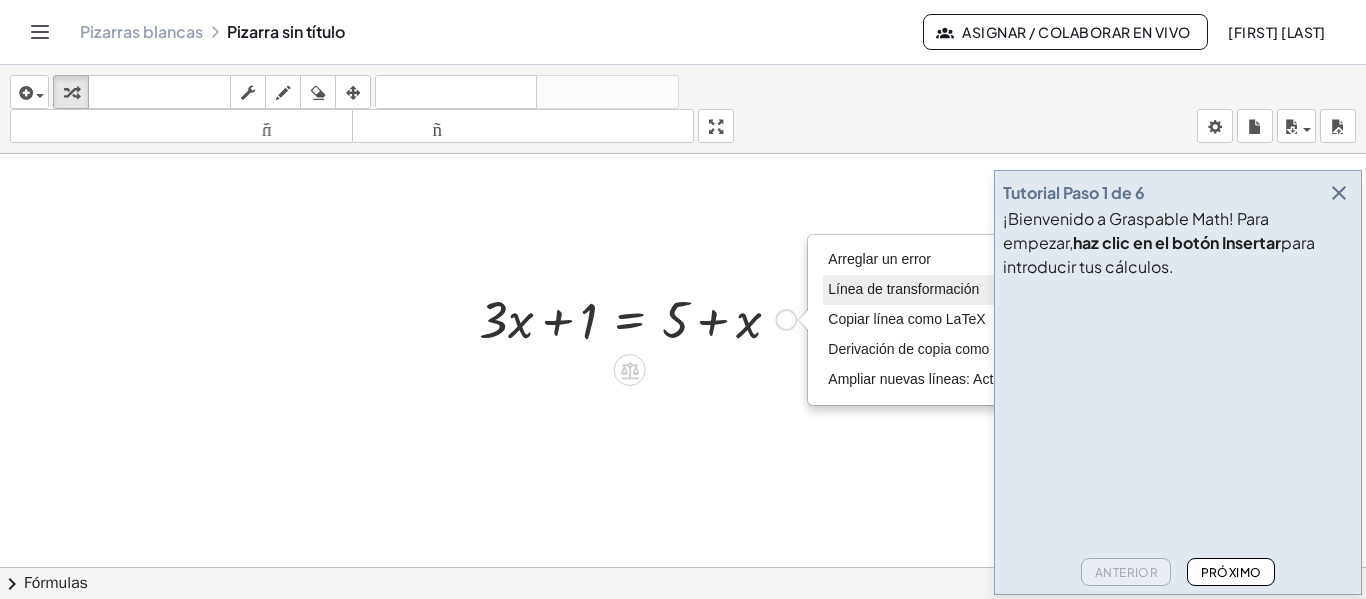 click on "Línea de transformación" at bounding box center (903, 289) 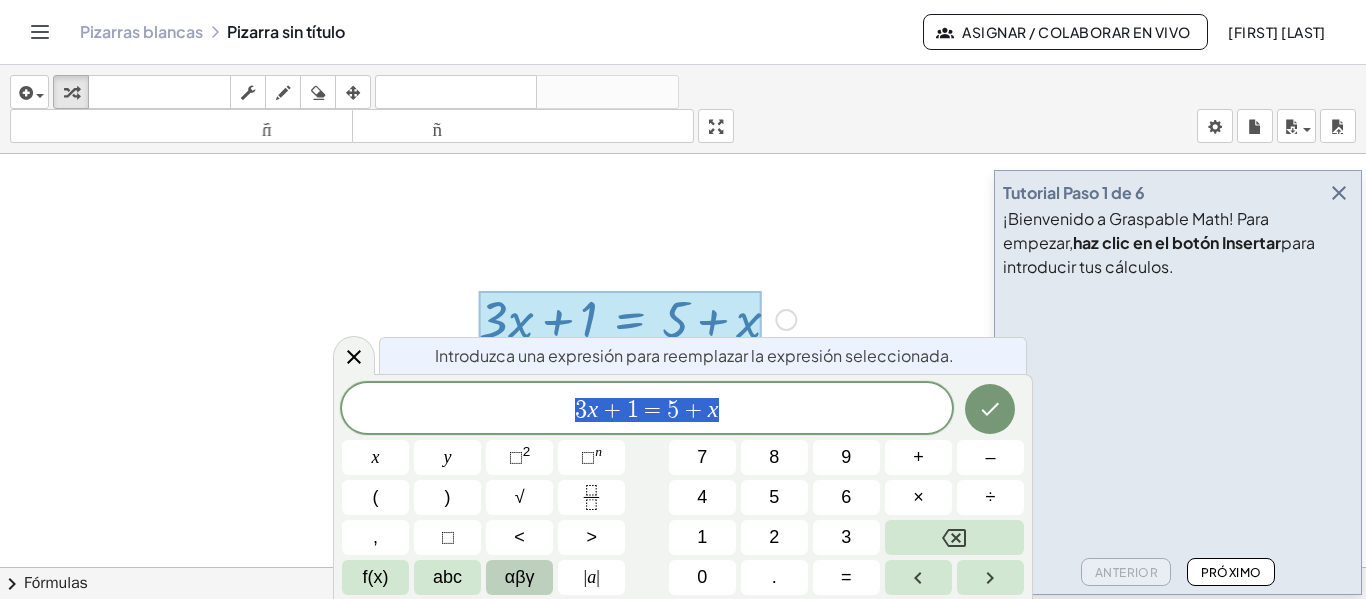 click on "Arreglar un error Línea de transformación Copiar línea como LaTeX Derivación de copia como LaTeX Ampliar nuevas líneas: Activado" at bounding box center [786, 320] 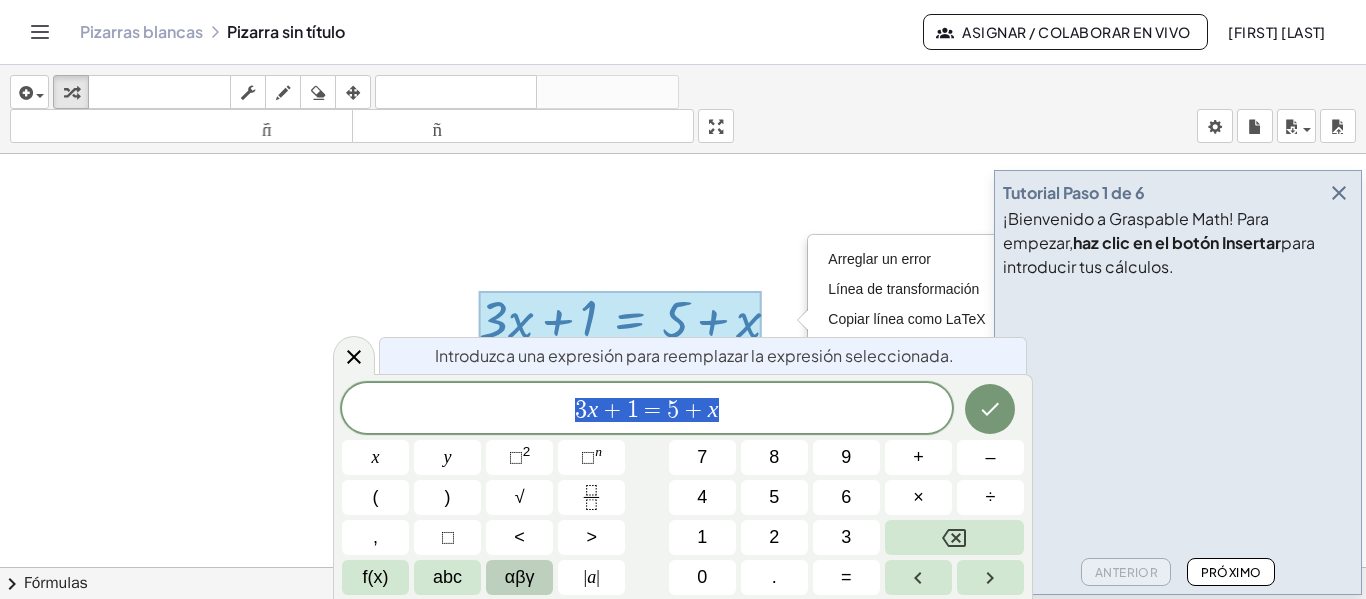 click at bounding box center [683, 581] 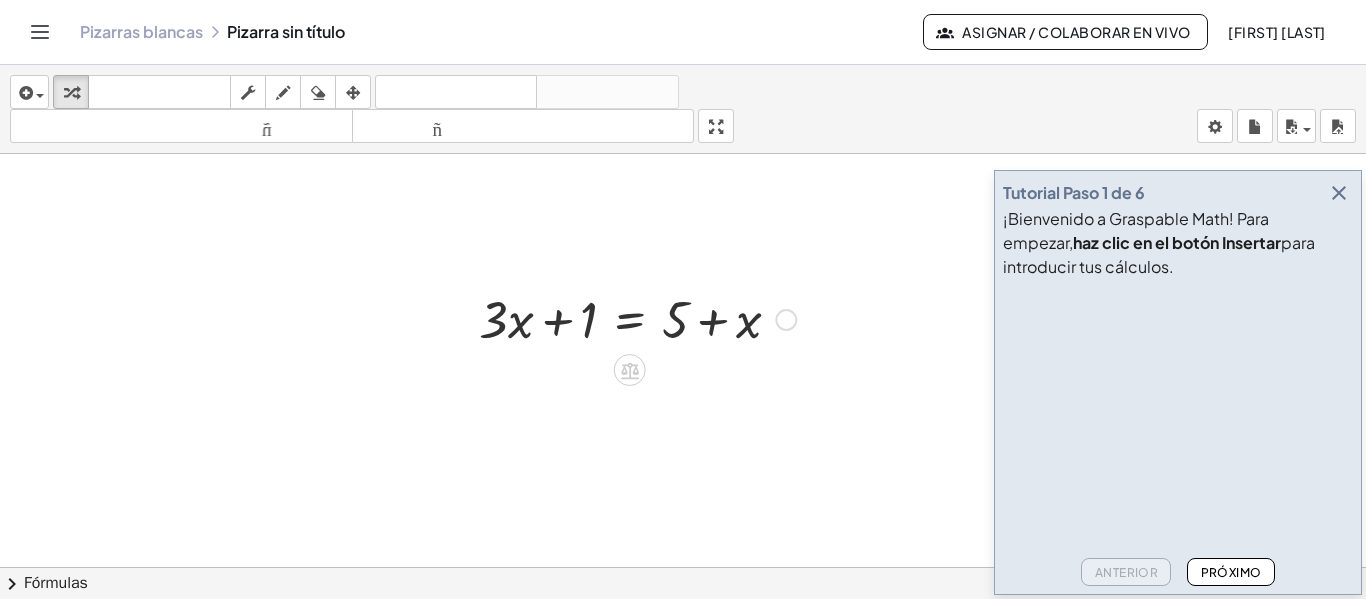 click at bounding box center (637, 318) 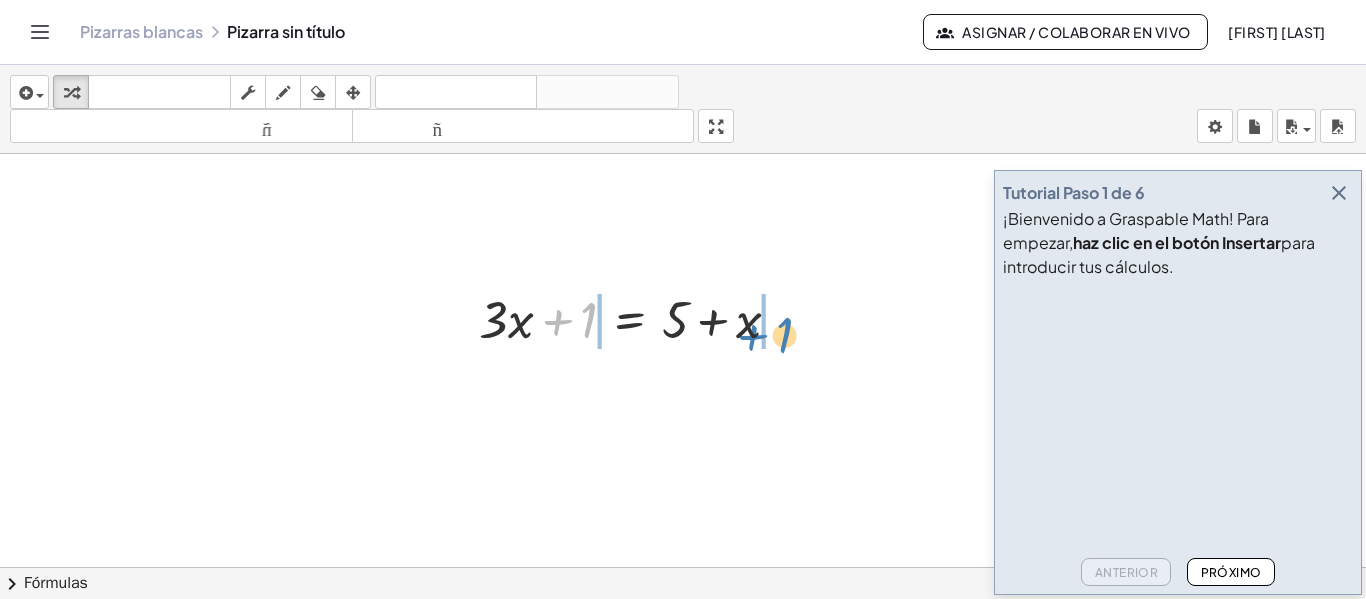 drag, startPoint x: 592, startPoint y: 320, endPoint x: 791, endPoint y: 334, distance: 199.49185 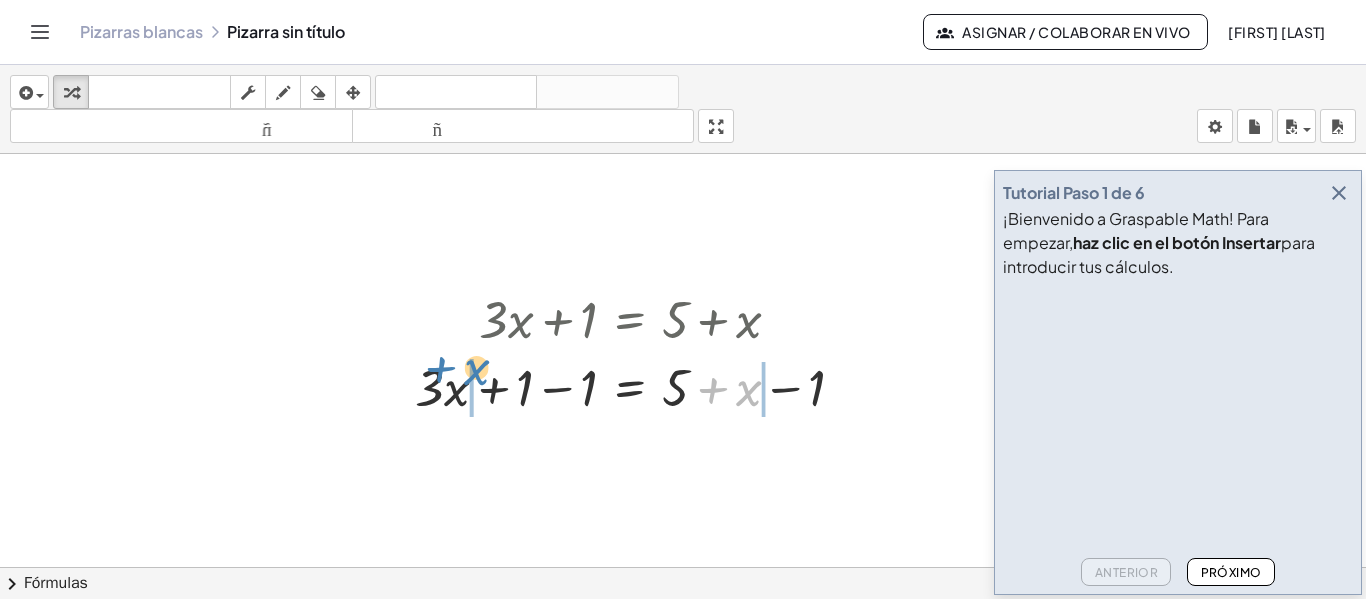 drag, startPoint x: 748, startPoint y: 397, endPoint x: 476, endPoint y: 376, distance: 272.80945 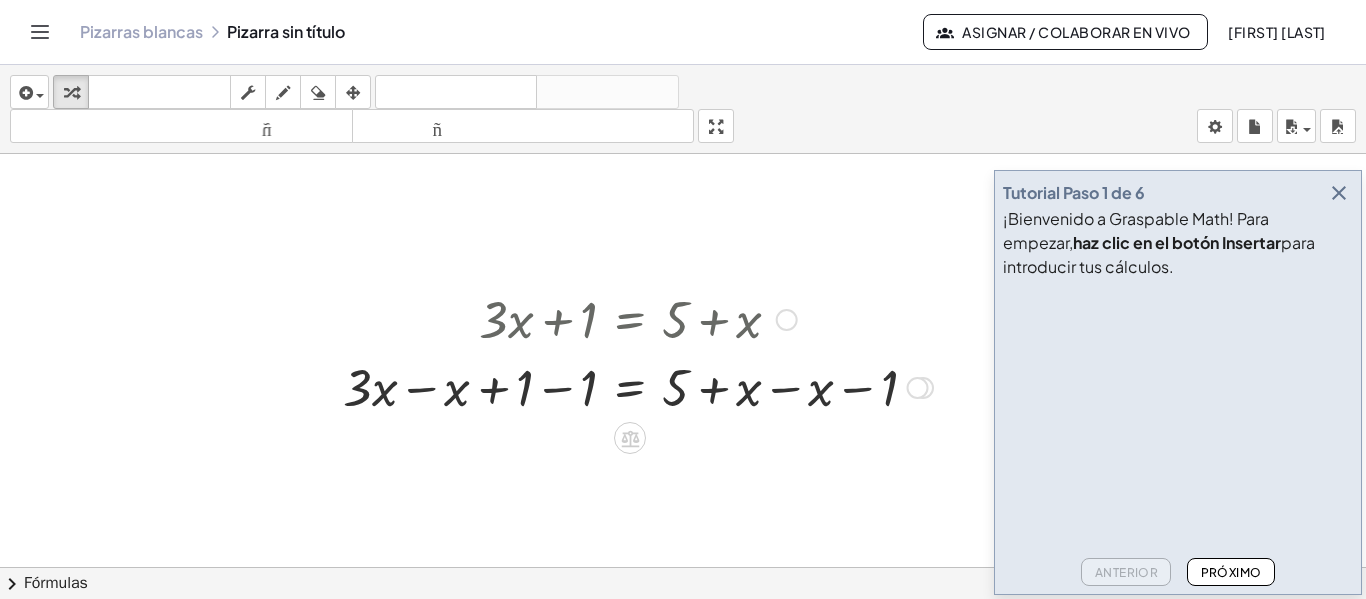 click at bounding box center [918, 388] 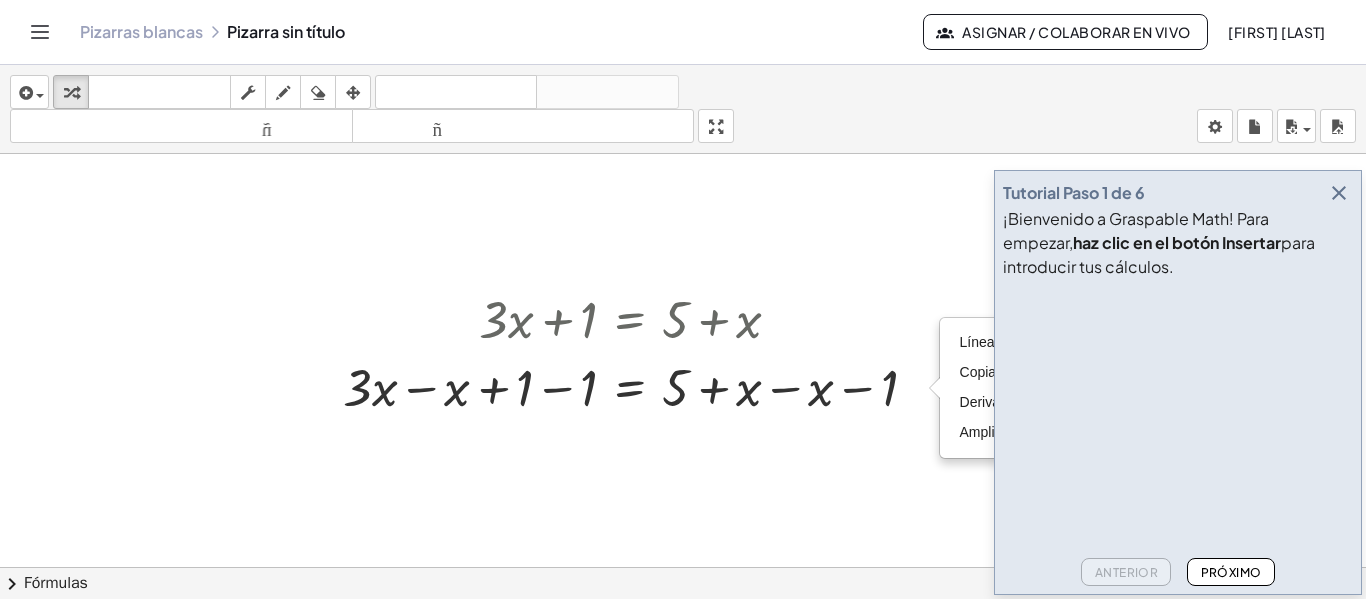 click at bounding box center (1339, 193) 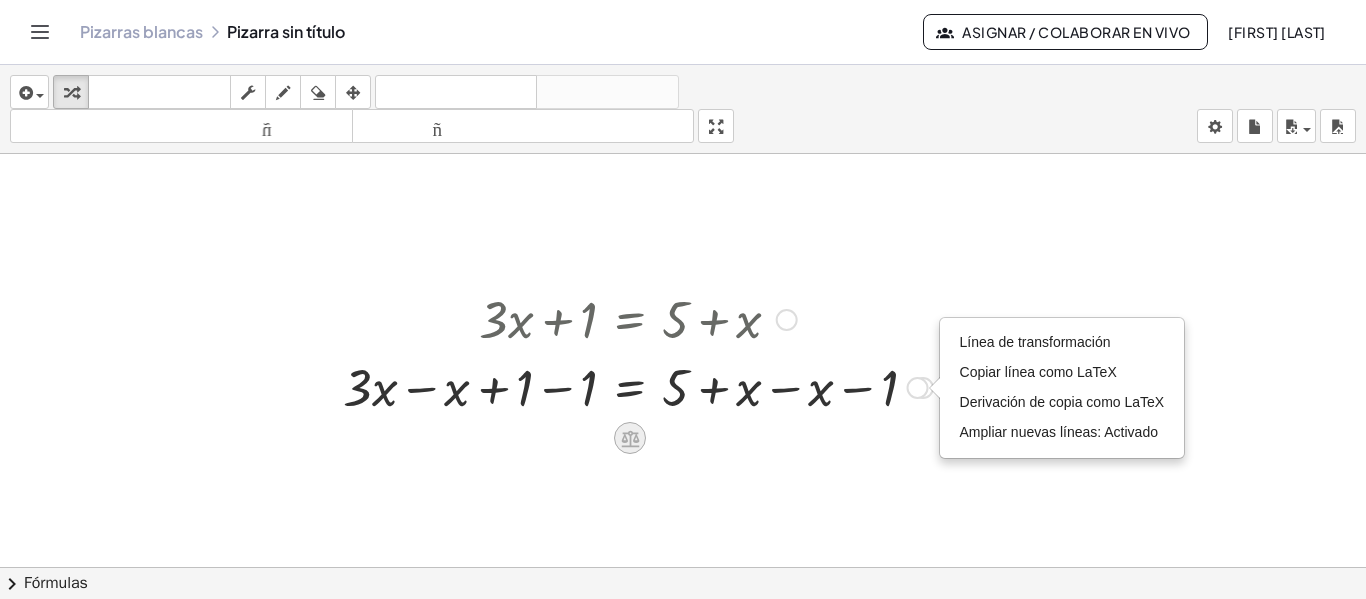 click 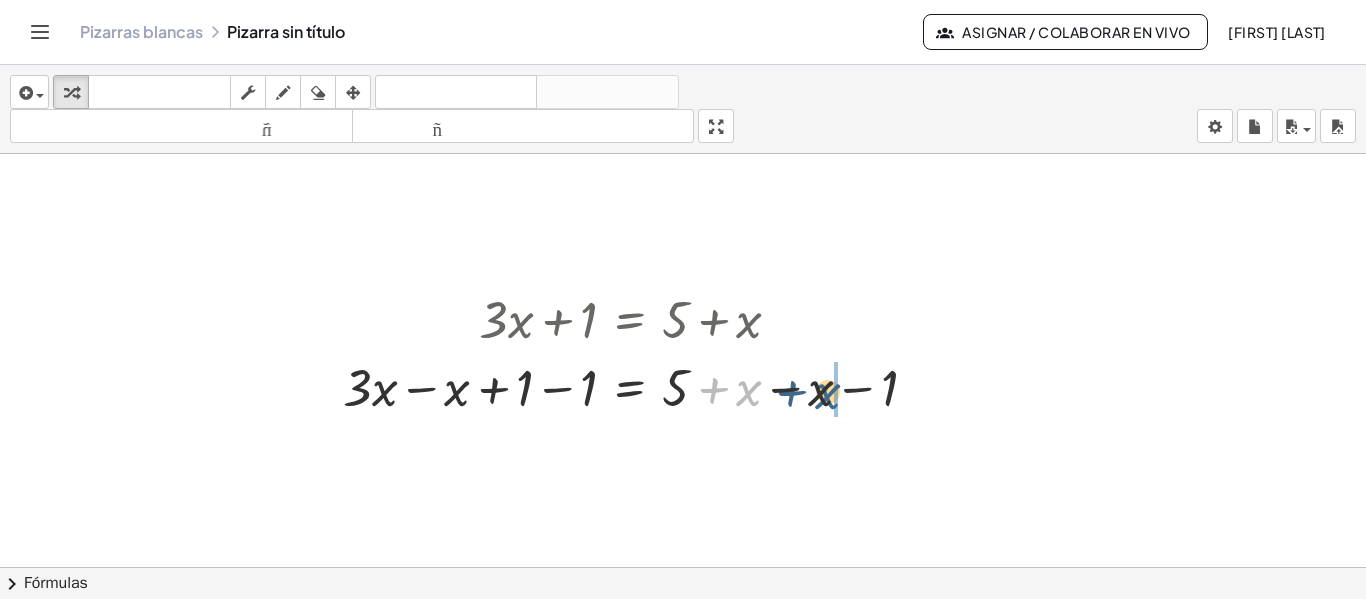 drag, startPoint x: 747, startPoint y: 395, endPoint x: 831, endPoint y: 398, distance: 84.05355 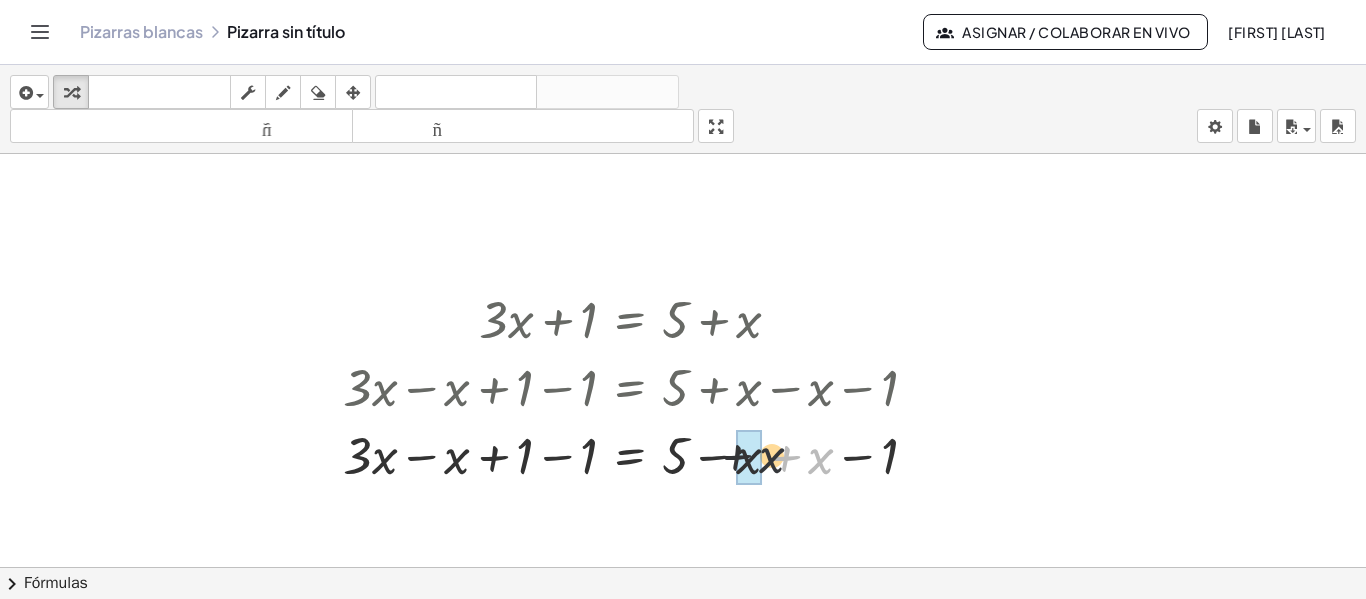 drag, startPoint x: 824, startPoint y: 466, endPoint x: 769, endPoint y: 465, distance: 55.00909 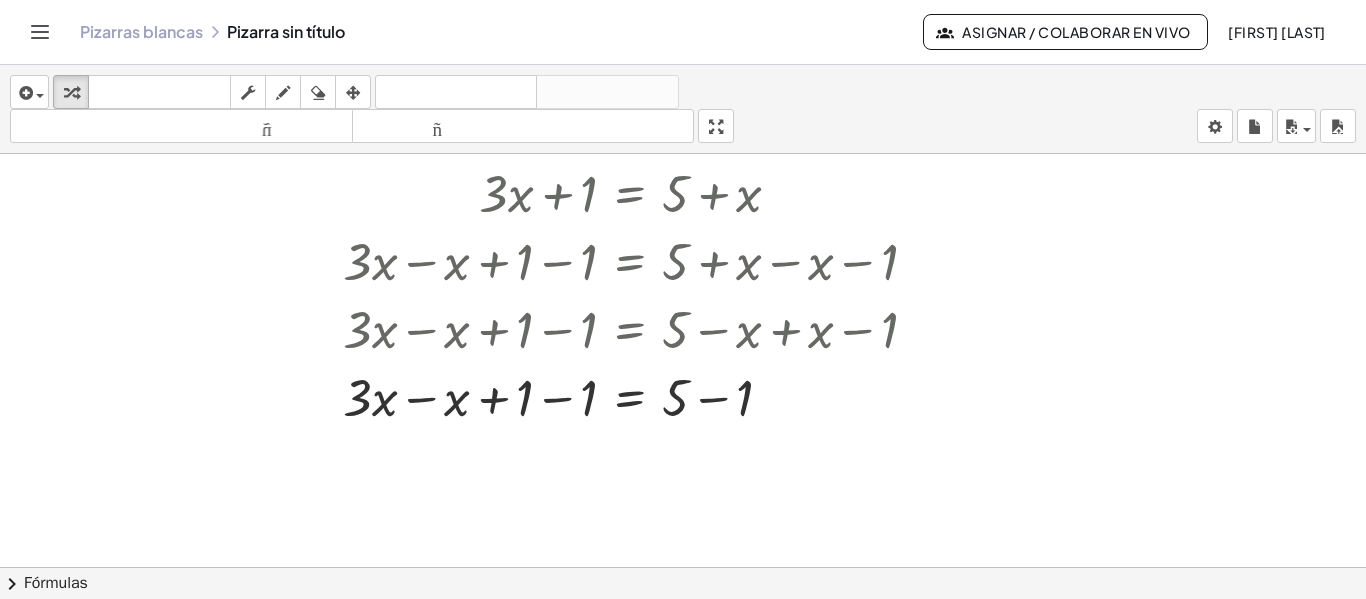 scroll, scrollTop: 100, scrollLeft: 0, axis: vertical 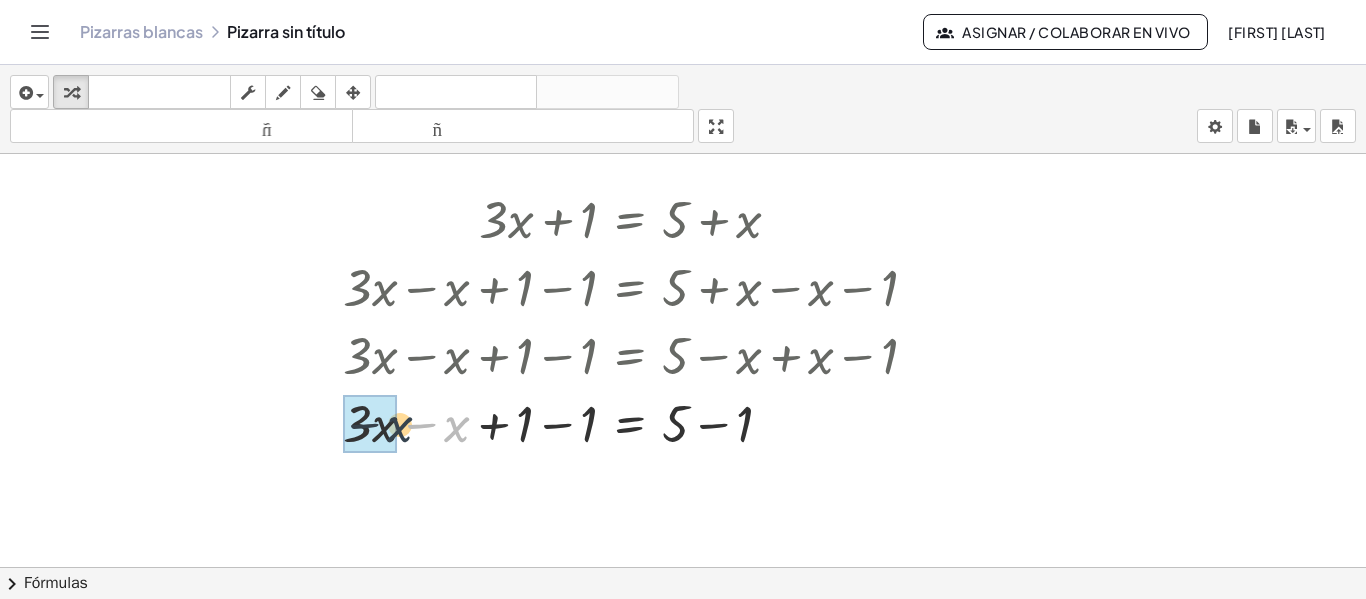 drag, startPoint x: 457, startPoint y: 430, endPoint x: 392, endPoint y: 432, distance: 65.03076 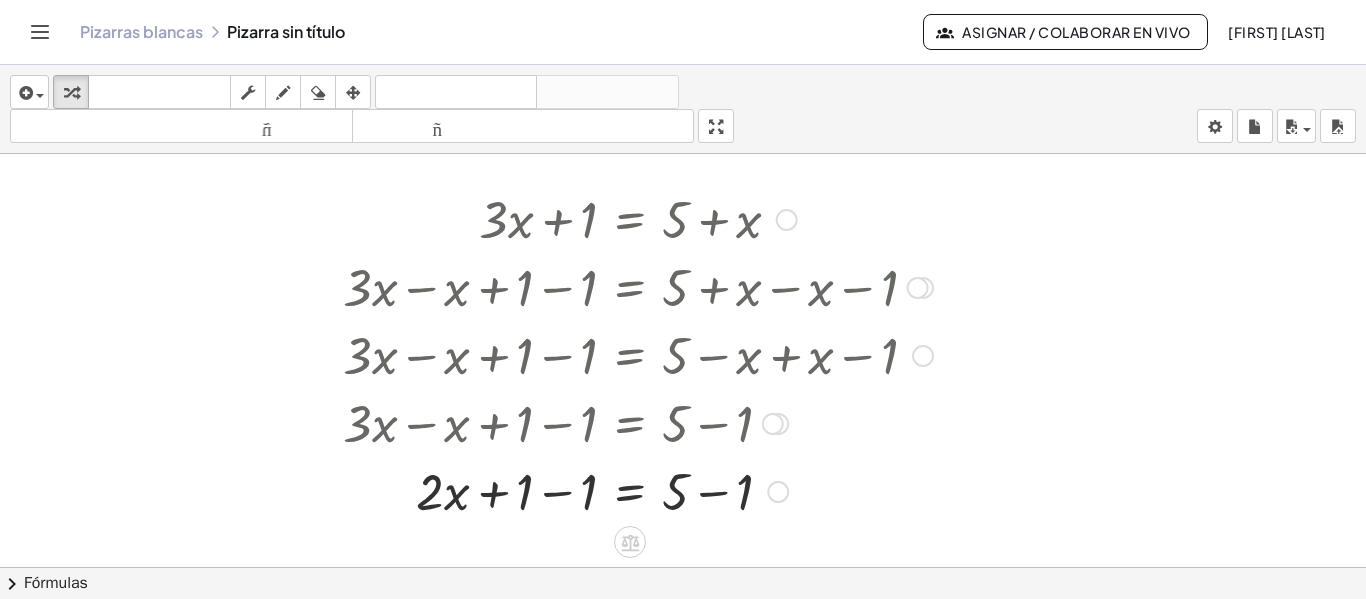 scroll, scrollTop: 200, scrollLeft: 0, axis: vertical 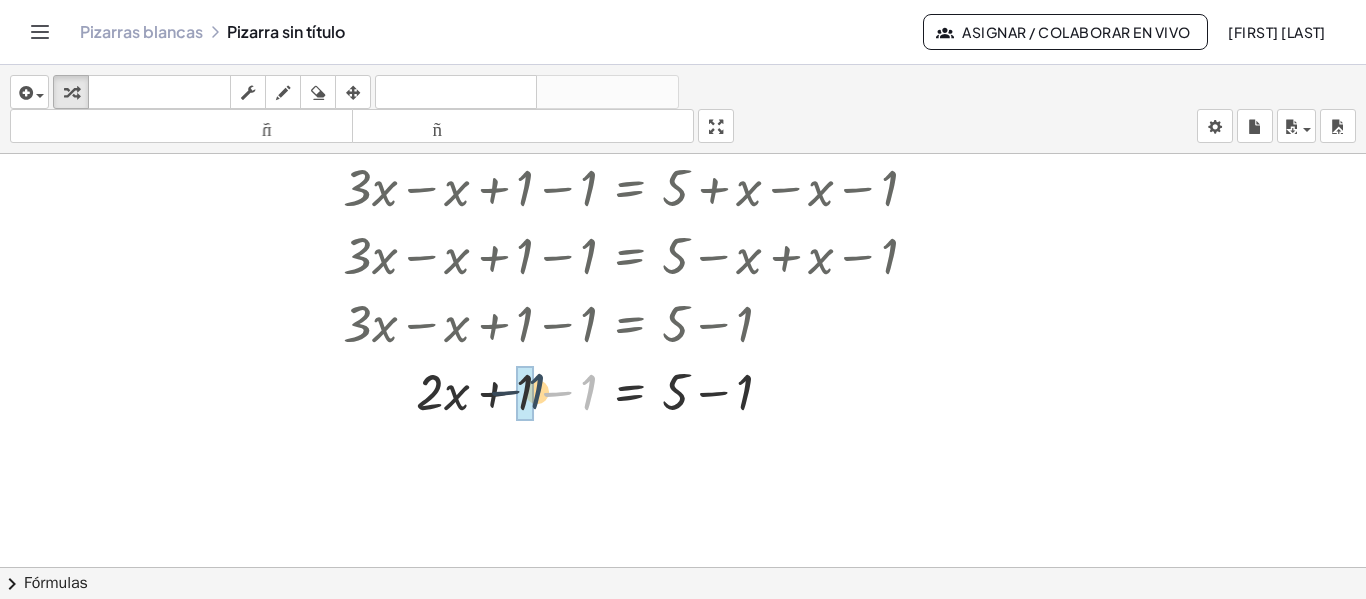 drag, startPoint x: 590, startPoint y: 405, endPoint x: 536, endPoint y: 404, distance: 54.00926 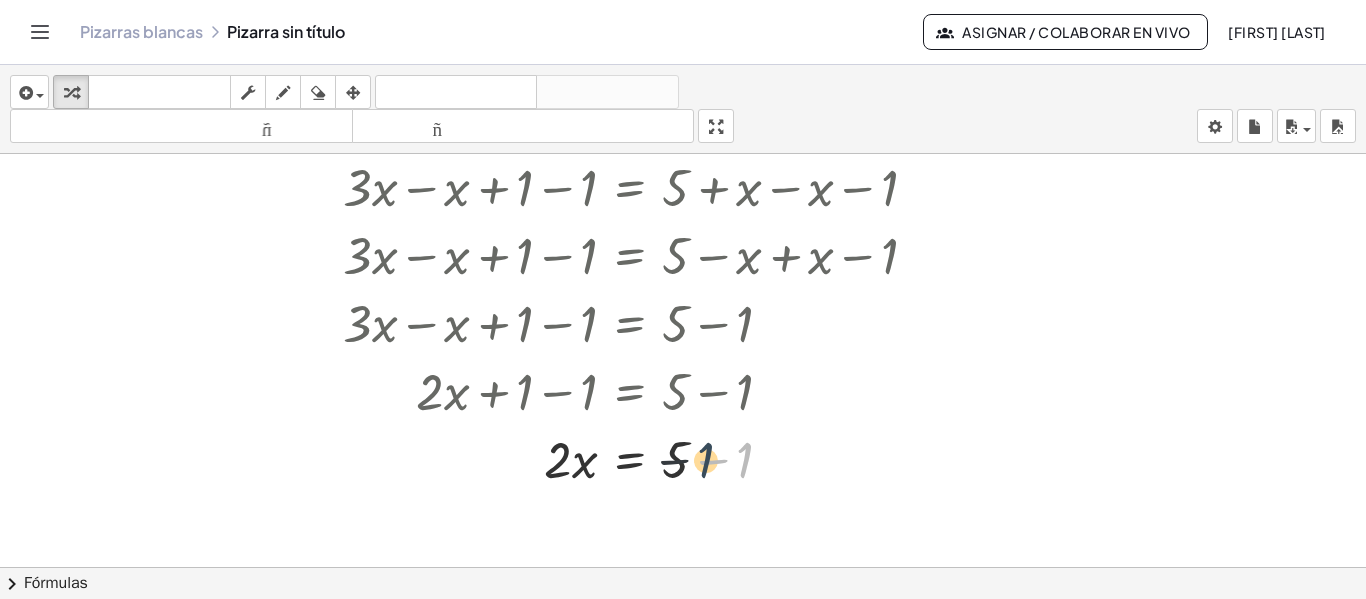 drag, startPoint x: 740, startPoint y: 463, endPoint x: 693, endPoint y: 463, distance: 47 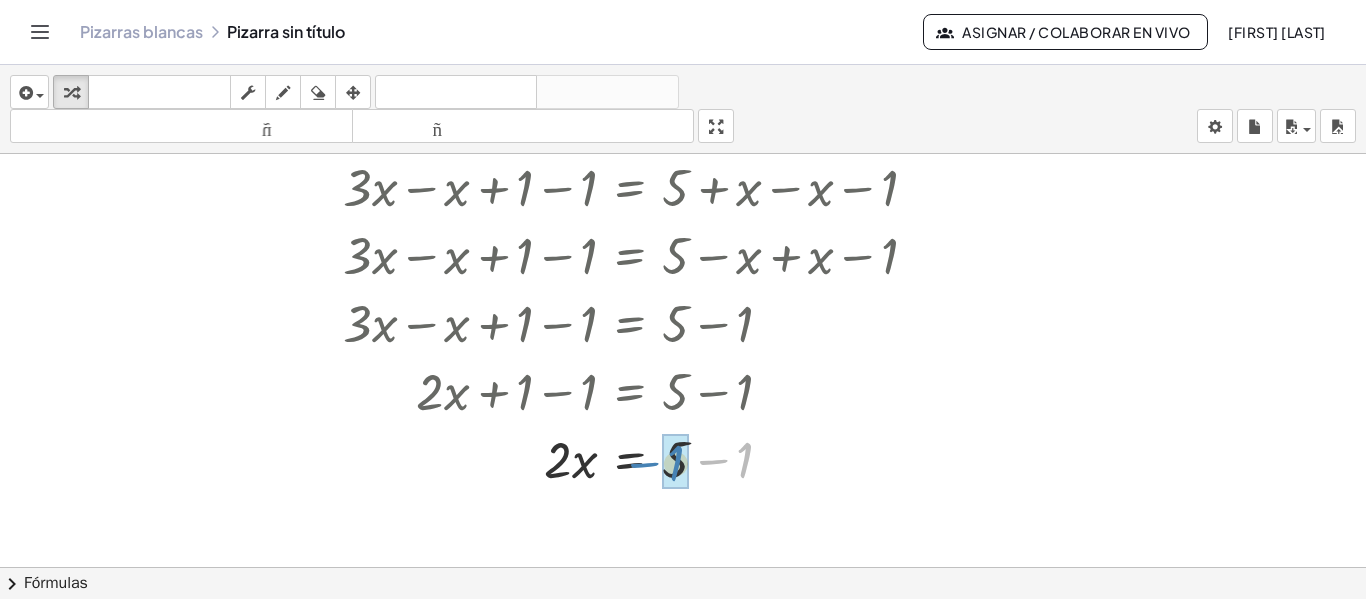 drag, startPoint x: 739, startPoint y: 465, endPoint x: 676, endPoint y: 469, distance: 63.126858 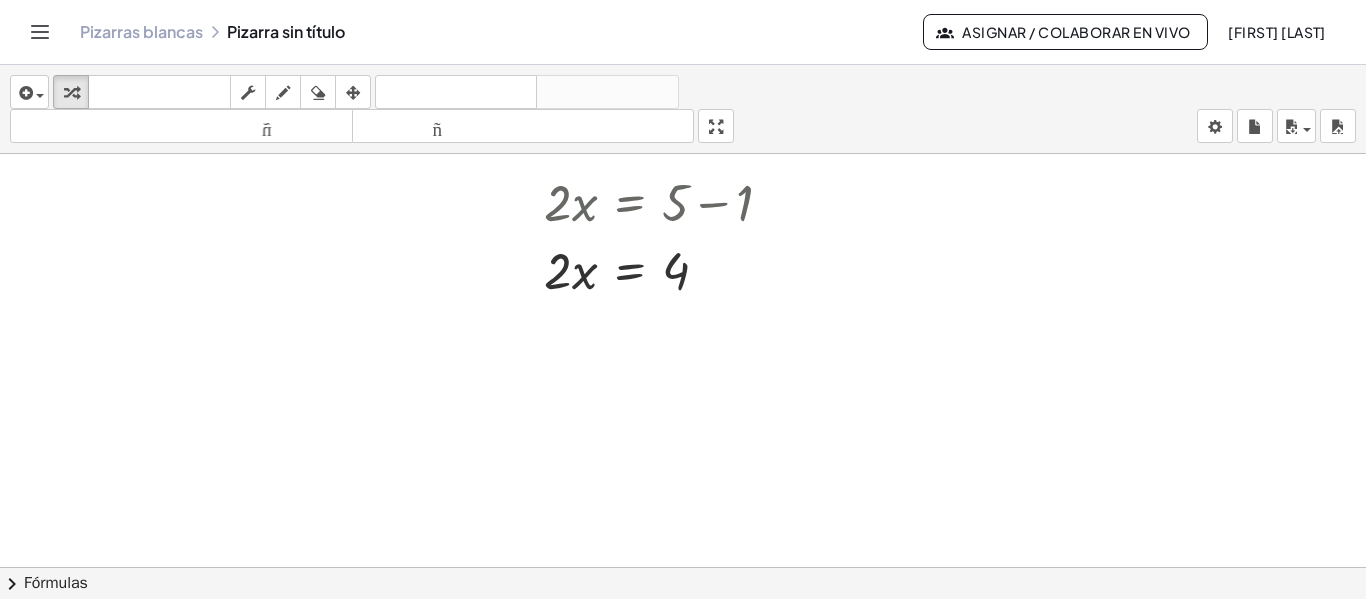 scroll, scrollTop: 341, scrollLeft: 0, axis: vertical 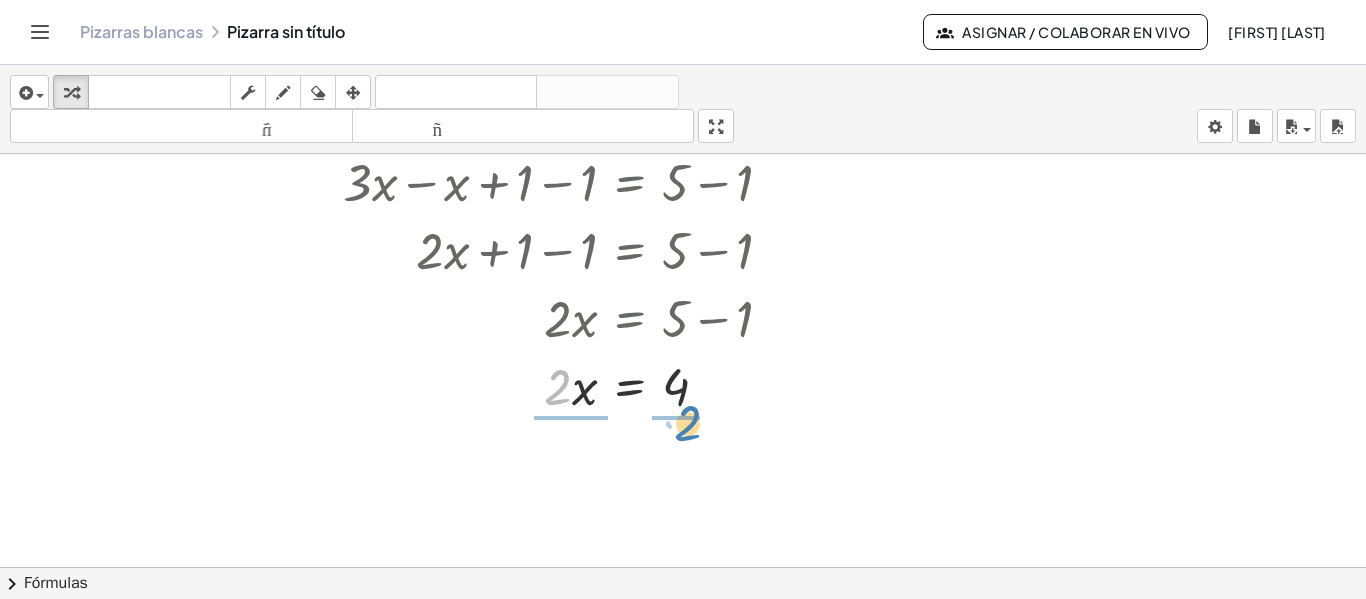 drag, startPoint x: 557, startPoint y: 399, endPoint x: 687, endPoint y: 435, distance: 134.89255 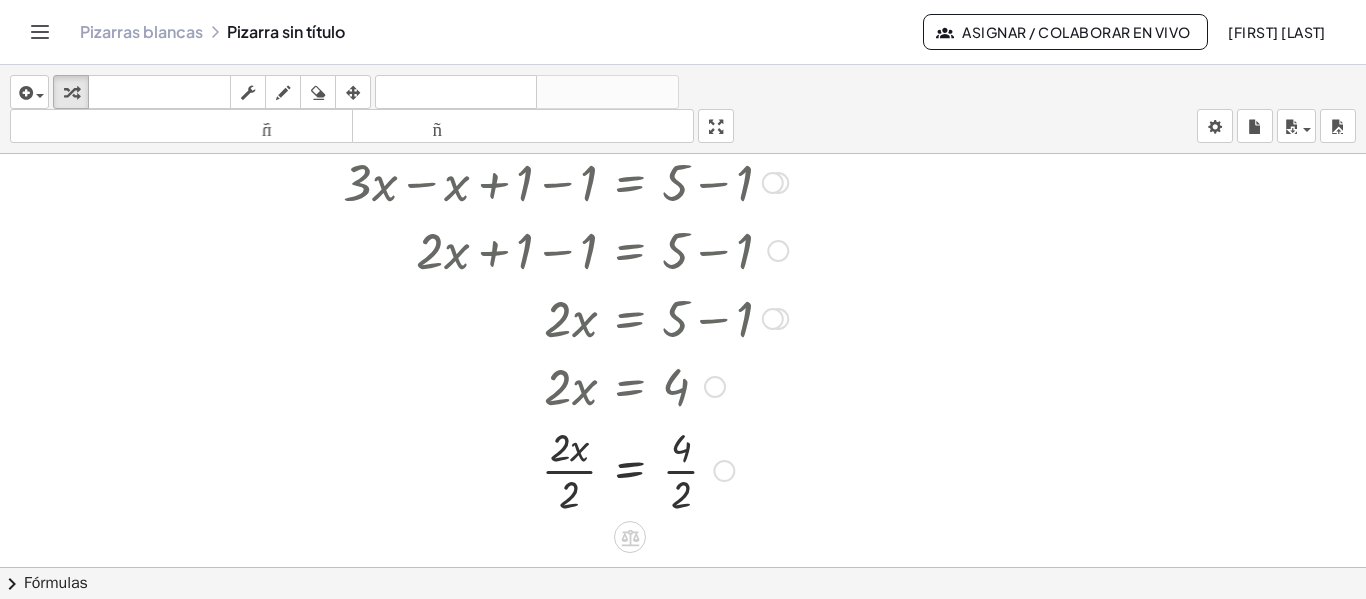 scroll, scrollTop: 413, scrollLeft: 0, axis: vertical 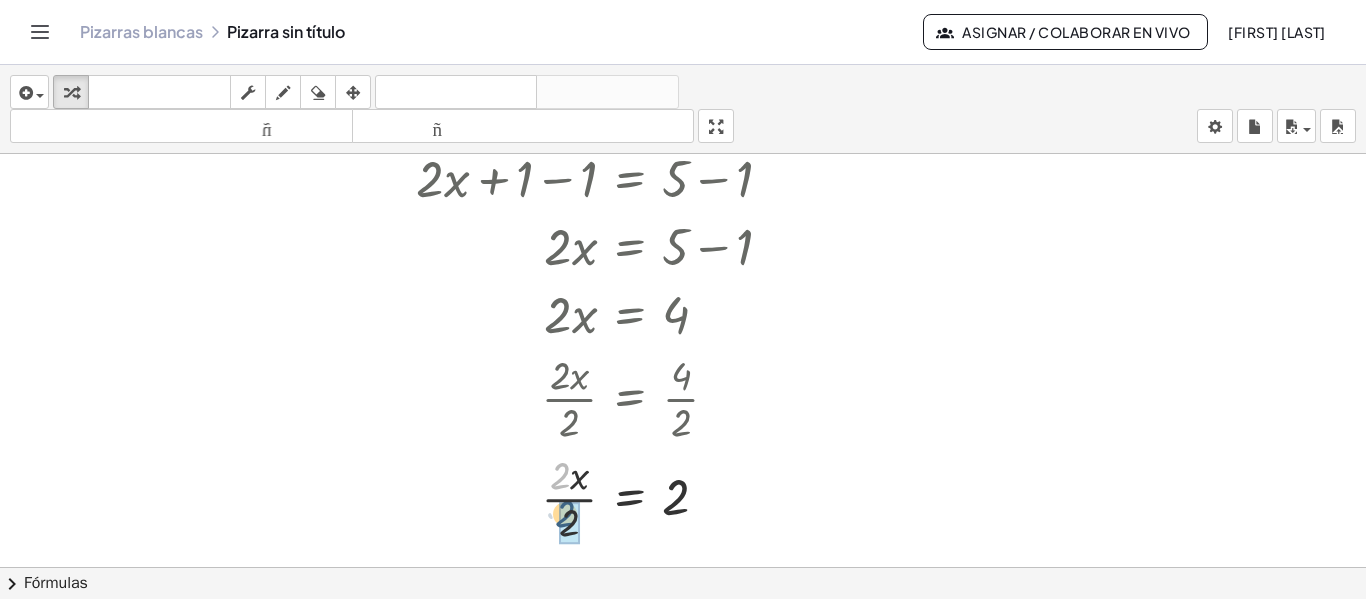 drag, startPoint x: 555, startPoint y: 473, endPoint x: 561, endPoint y: 512, distance: 39.45884 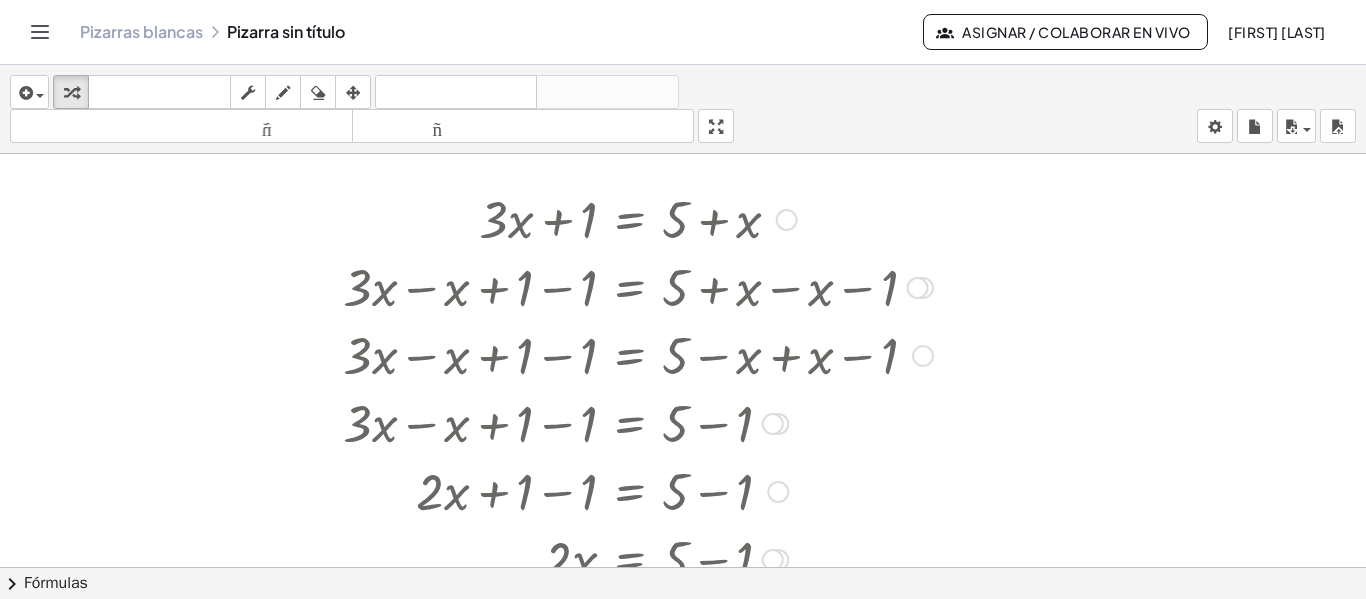 scroll, scrollTop: 0, scrollLeft: 0, axis: both 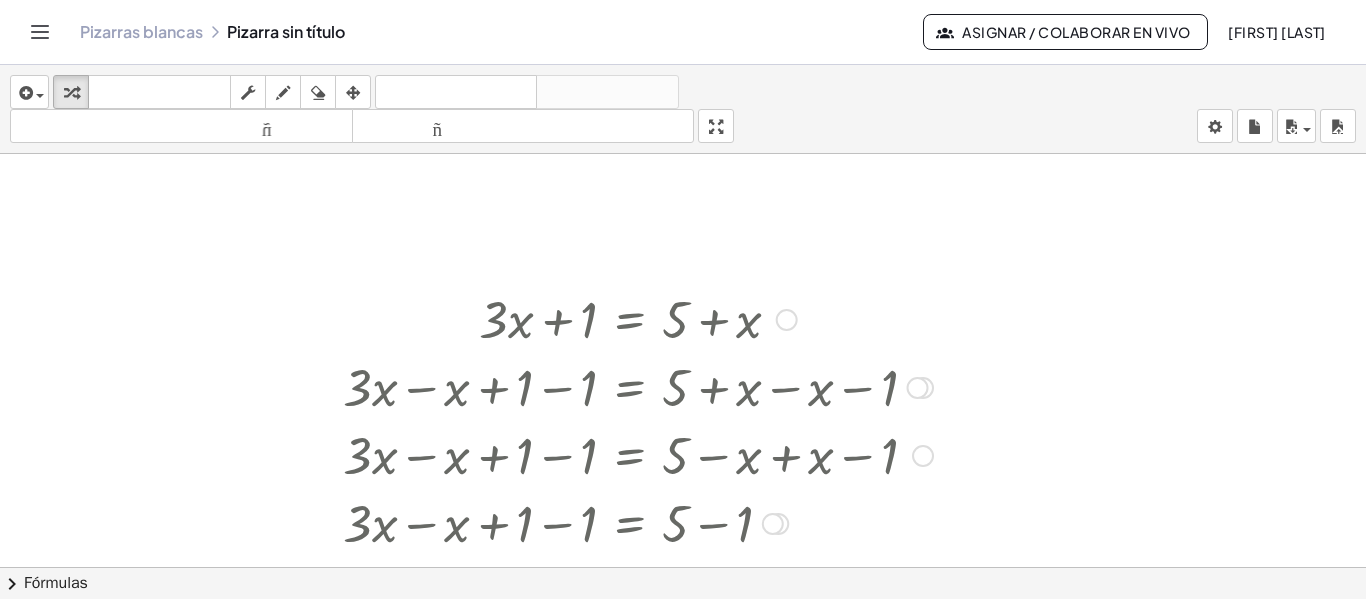 click at bounding box center (638, 318) 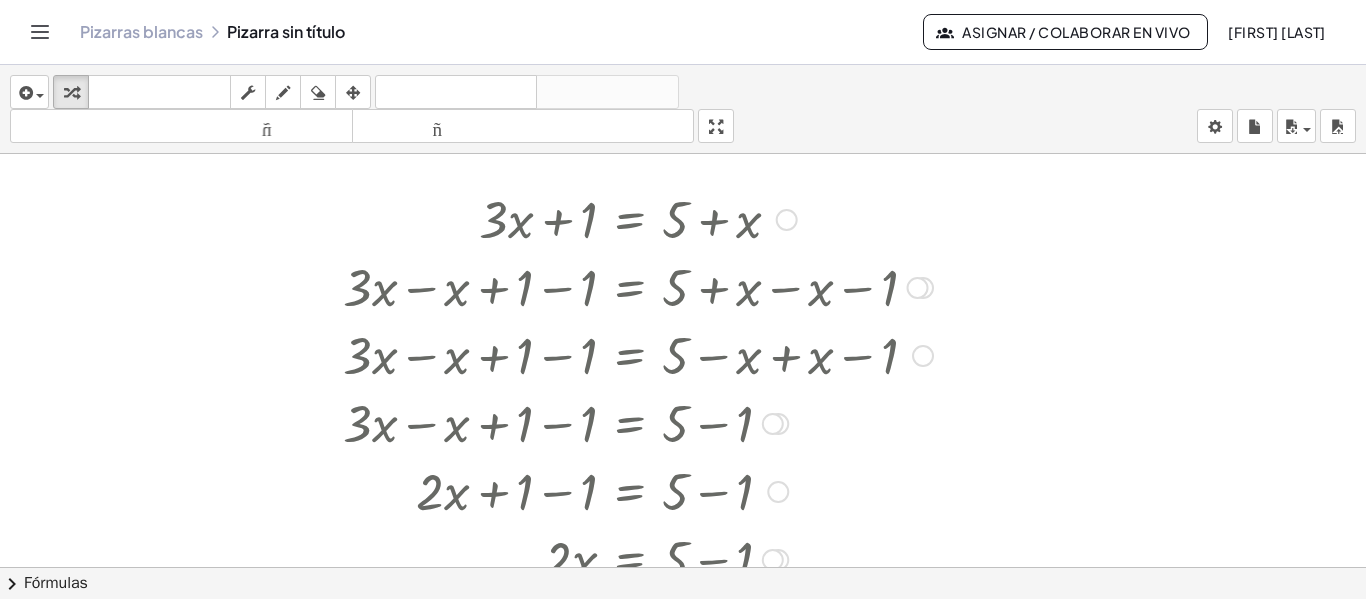 click at bounding box center (787, 220) 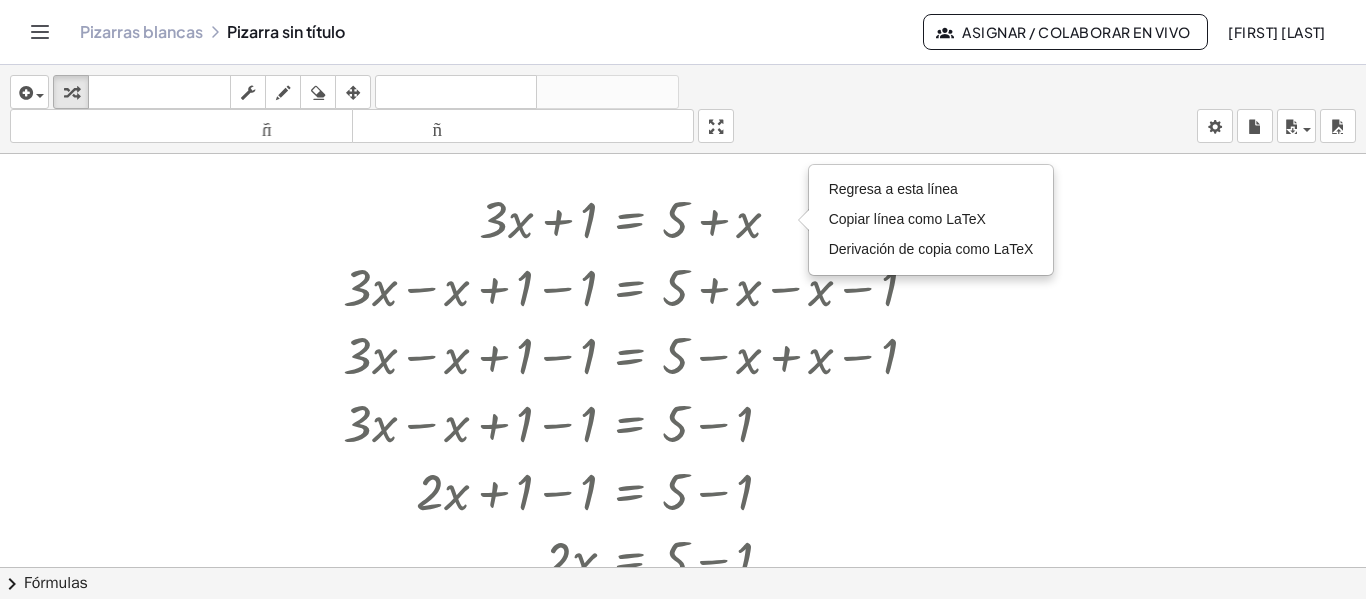click at bounding box center (683, 467) 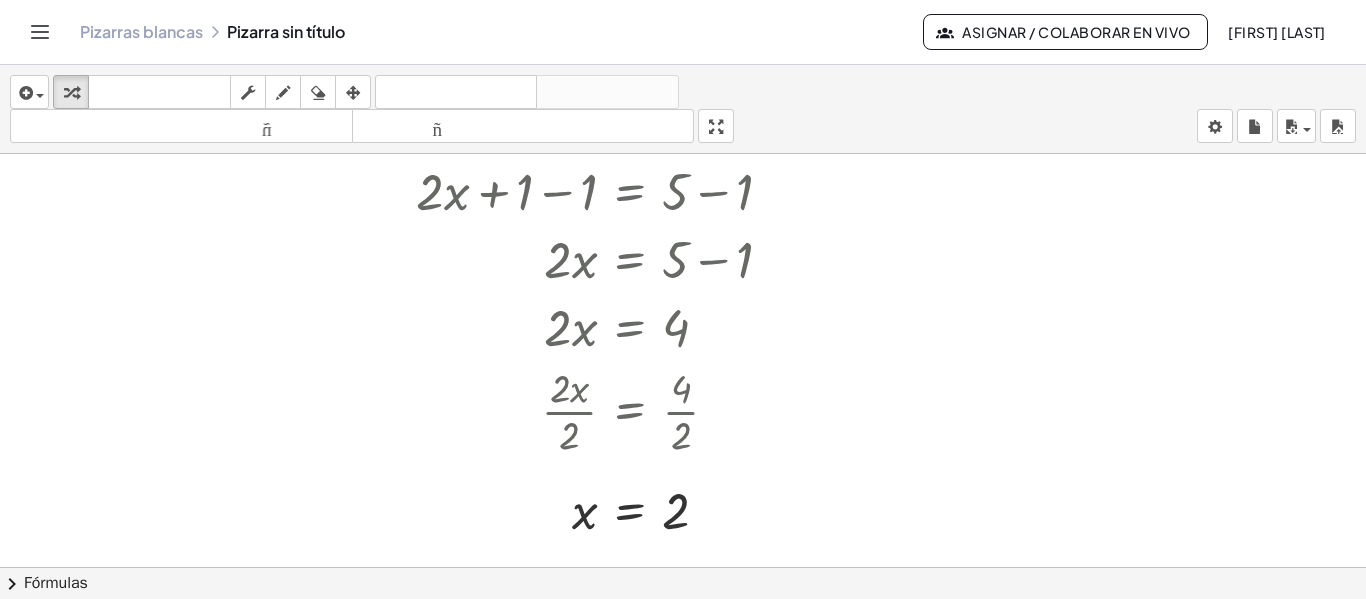 scroll, scrollTop: 413, scrollLeft: 0, axis: vertical 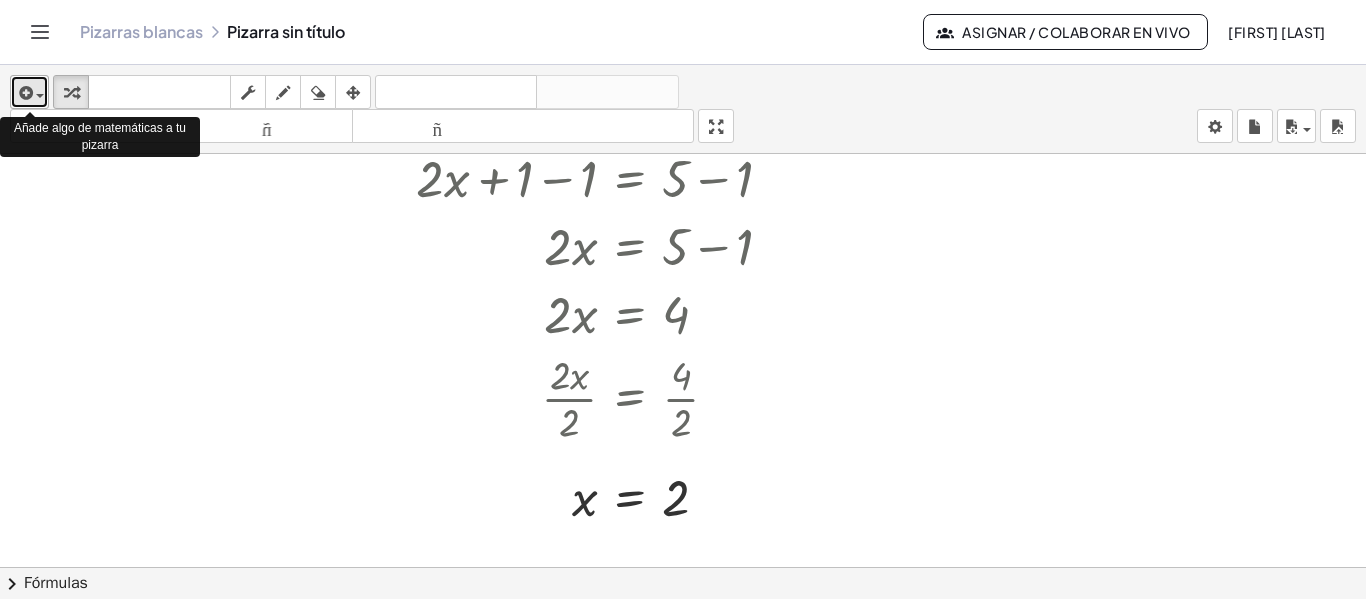 click at bounding box center [24, 93] 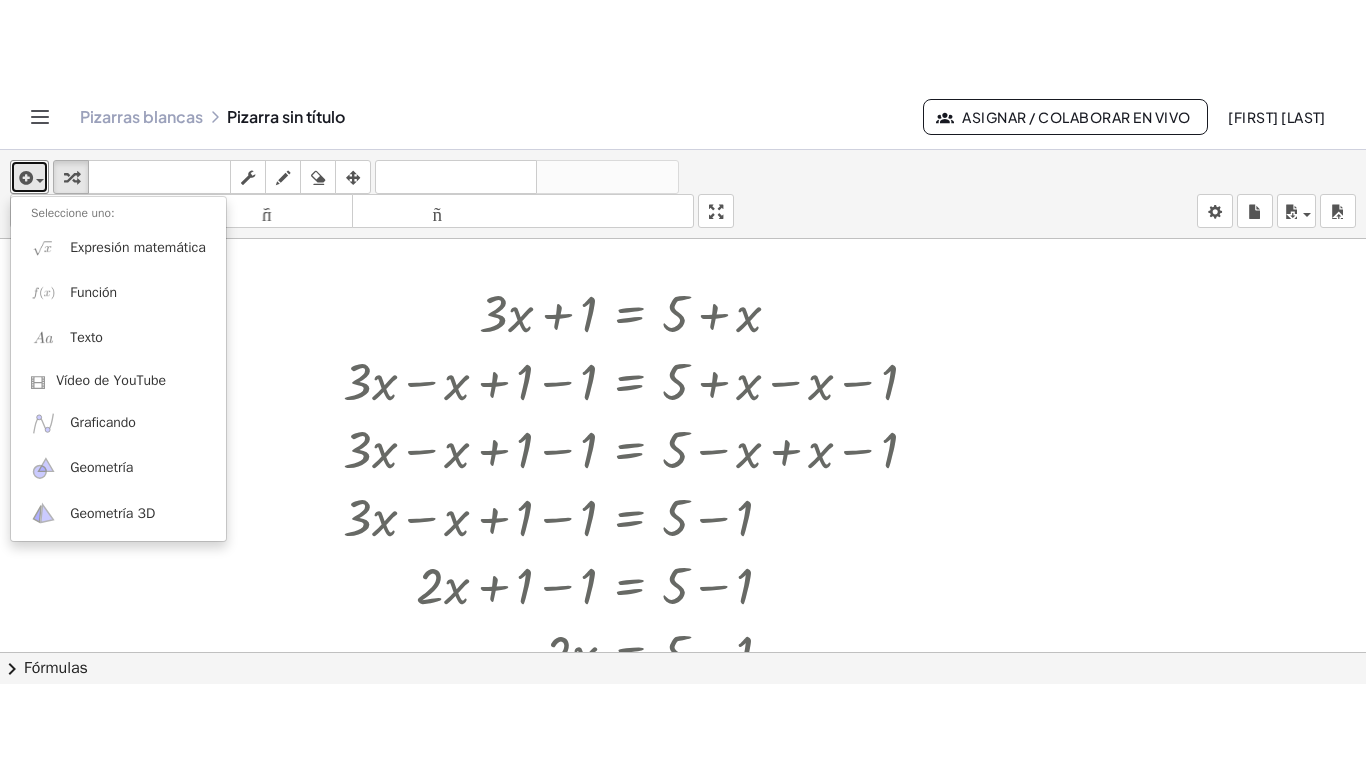 scroll, scrollTop: 0, scrollLeft: 0, axis: both 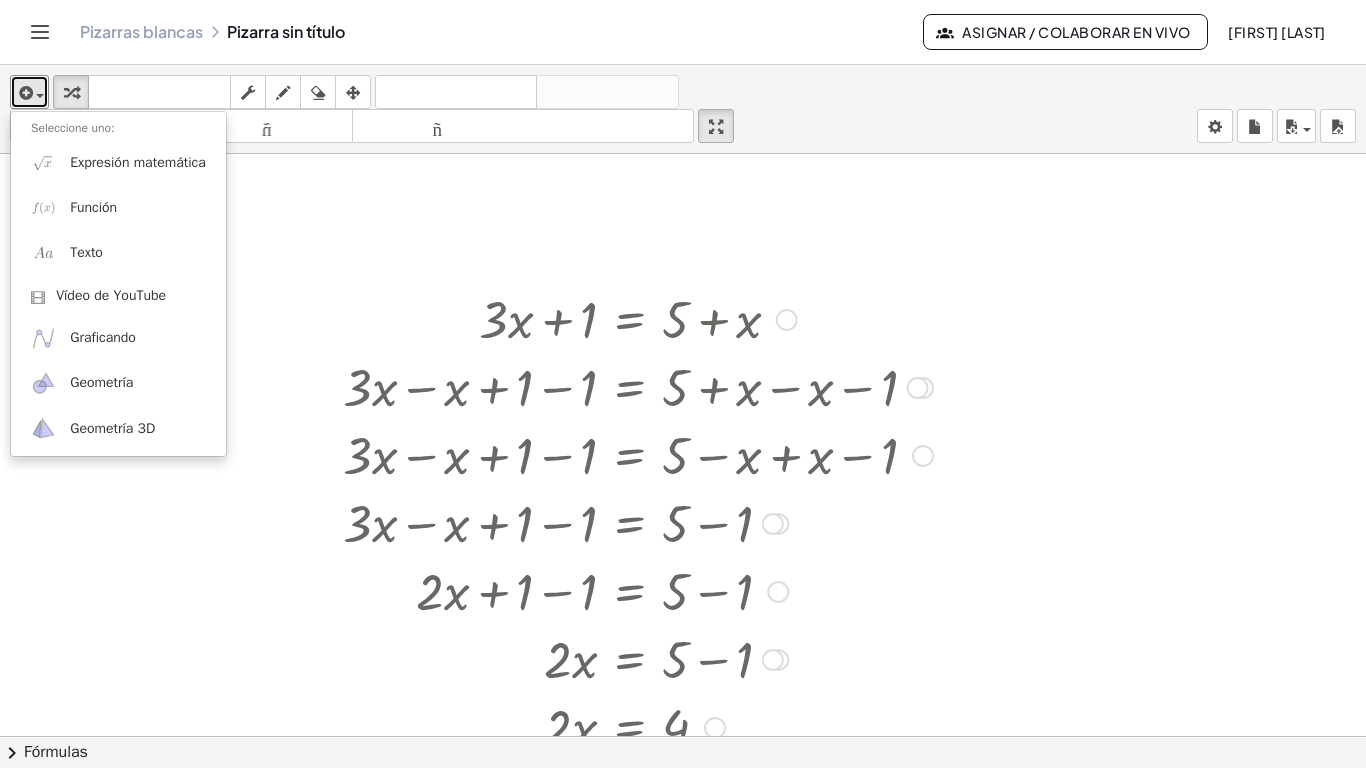 drag, startPoint x: 721, startPoint y: 126, endPoint x: 721, endPoint y: 247, distance: 121 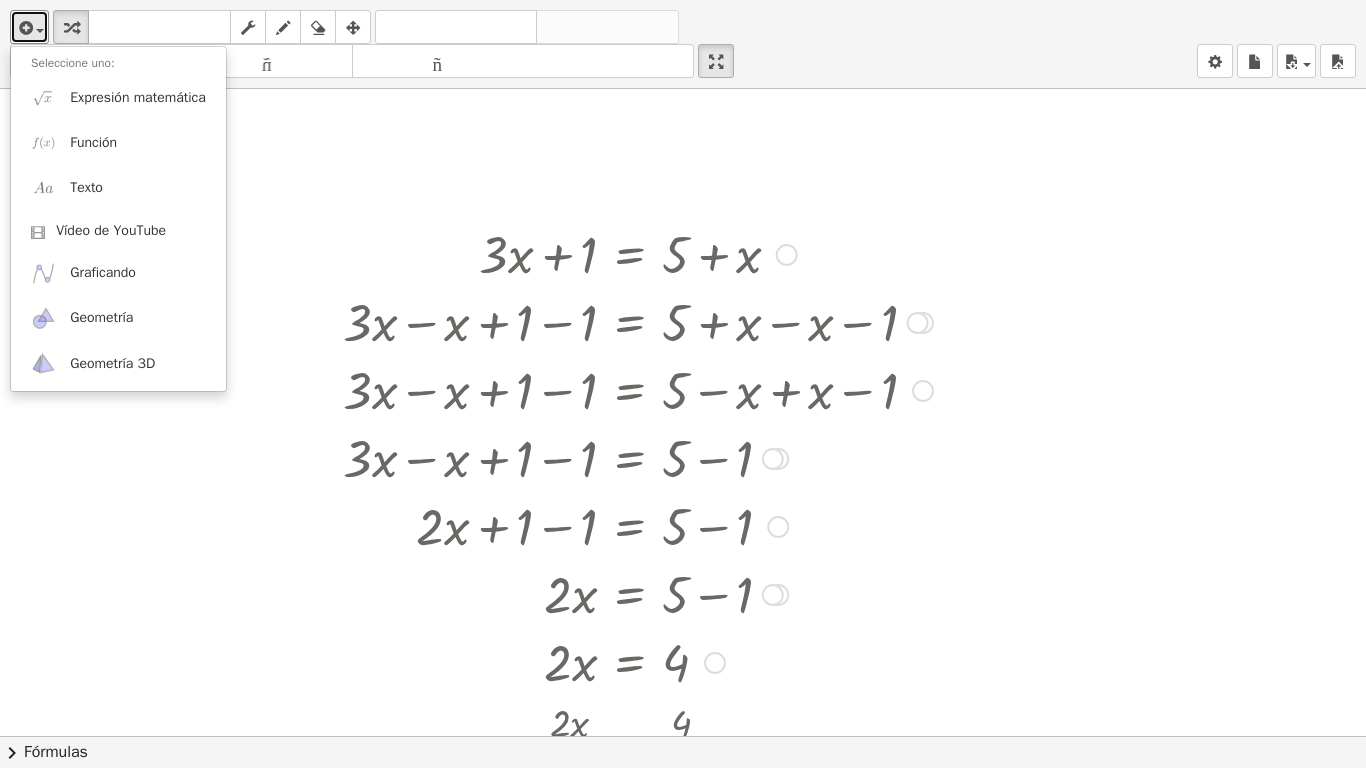 click on "insertar Seleccione uno: Expresión matemática Función Texto Vídeo de YouTube Graficando Geometría Geometría 3D transformar teclado teclado fregar dibujar borrar arreglar deshacer deshacer rehacer rehacer tamaño_del_formato menor tamaño_del_formato más grande pantalla completa carga   ahorrar nuevo ajustes + · 3 · x + 1 = + 5 + x Regresa a esta línea Copiar línea como LaTeX Derivación de copia como LaTeX + · 3 · x + 1 − 1 = + 5 + x − 1 + · 3 · x − x + 1 − 1 = + 5 + x − x − 1 + · 3 · x − x + 1 − 1 = + 5 + 0 − 1 + · 3 · x − x + 1 − 1 = + 5 + 0 − 1 + · 2 · x + 1 − 1 = + 5 − 1 + · 2 · x + 0 = + 5 − 1 · 2 · x = + 5 − 1 · 2 · x = 4 · 2 · x · 2 = · 4 · 2 · 2 · x · 2 = · 2 · 2 · 2 · 2 · x · 2 = 2 x = 2 Arreglar un error Línea de transformación Copiar línea como LaTeX Derivación de copia como LaTeX Ampliar nuevas líneas: Activado Línea de transformación Copiar línea como LaTeX × + · a" at bounding box center (683, 384) 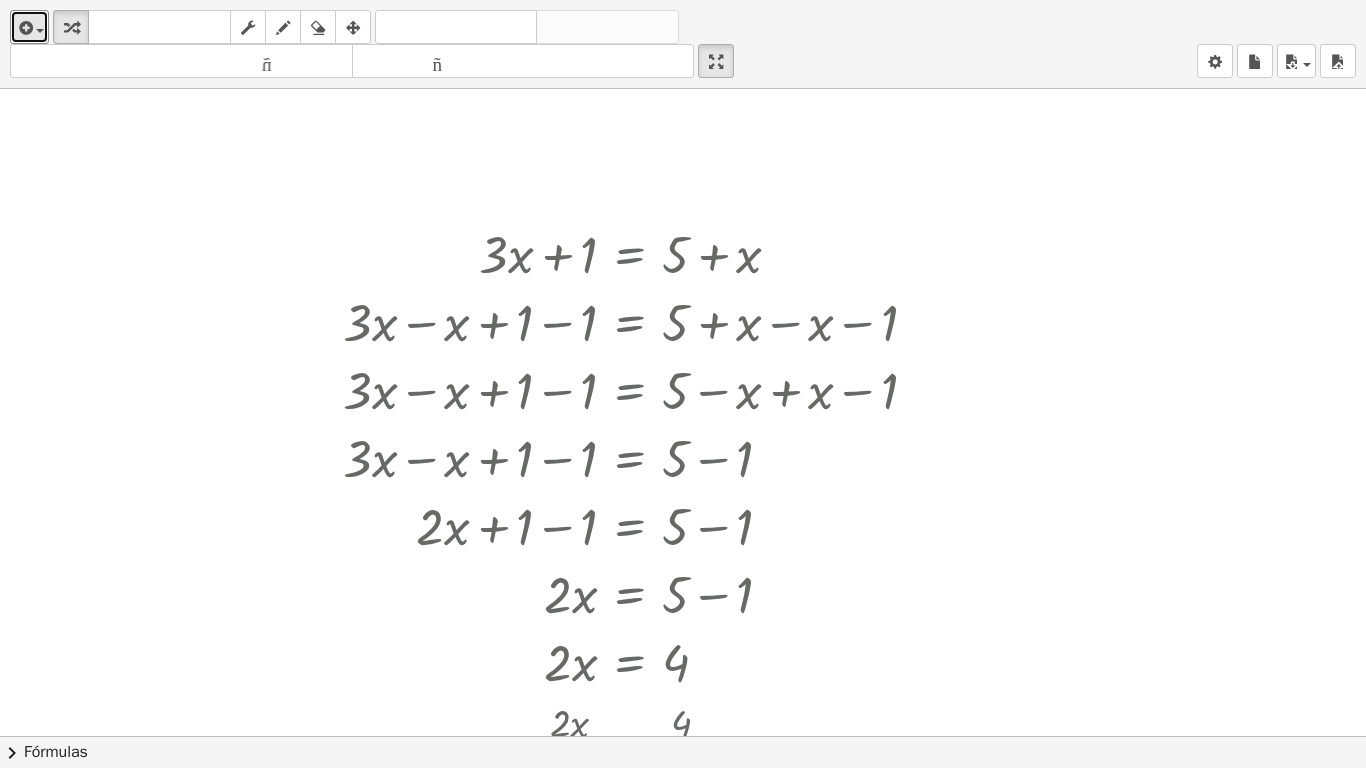 click at bounding box center (683, 736) 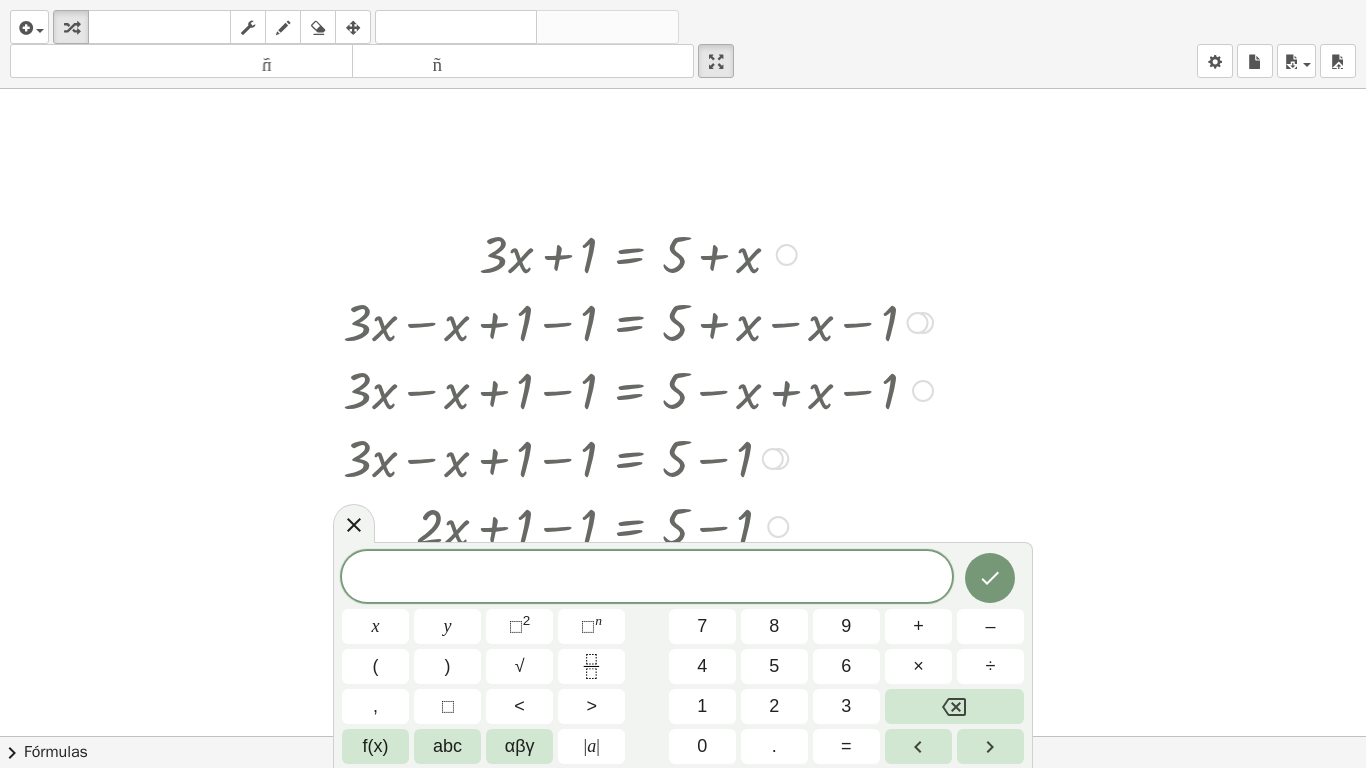 drag, startPoint x: 929, startPoint y: 222, endPoint x: 945, endPoint y: 222, distance: 16 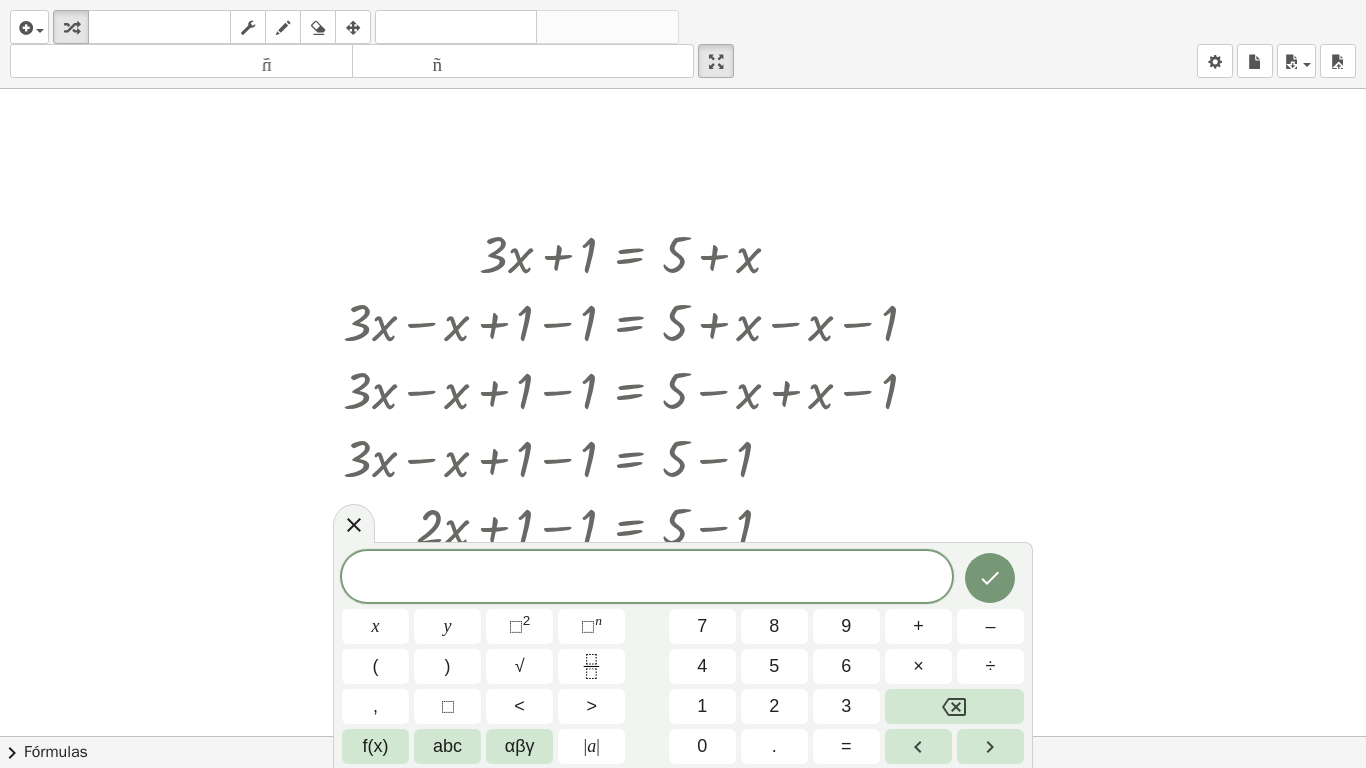 click at bounding box center (683, 736) 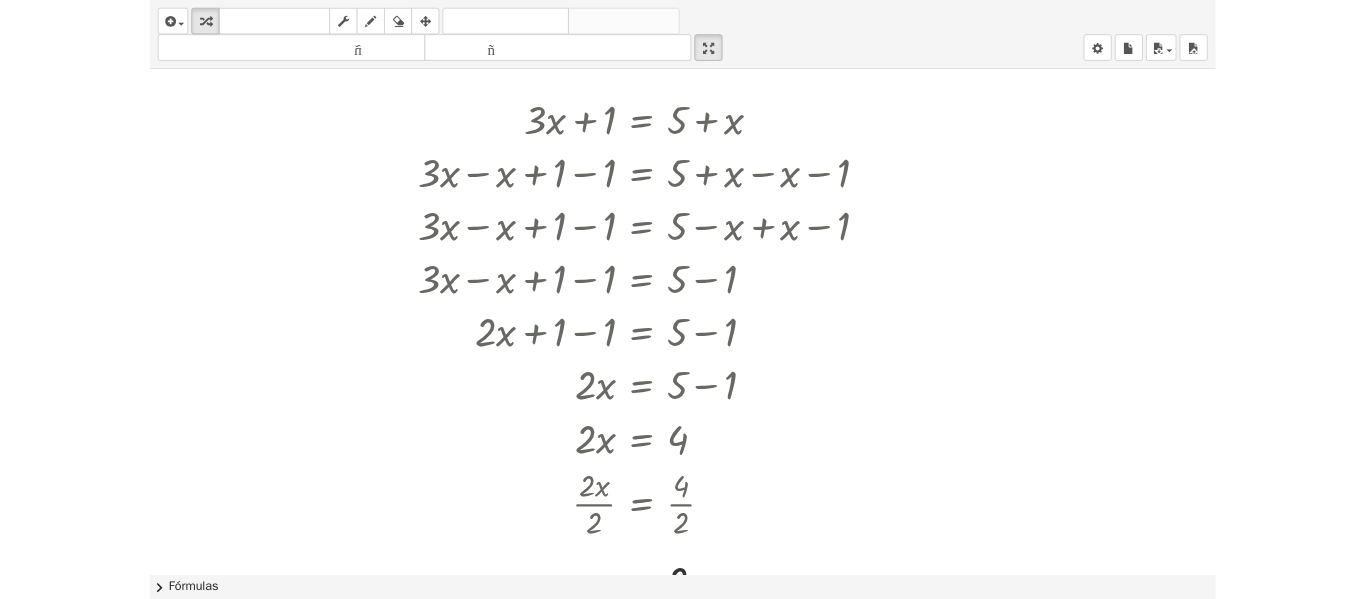 scroll, scrollTop: 0, scrollLeft: 0, axis: both 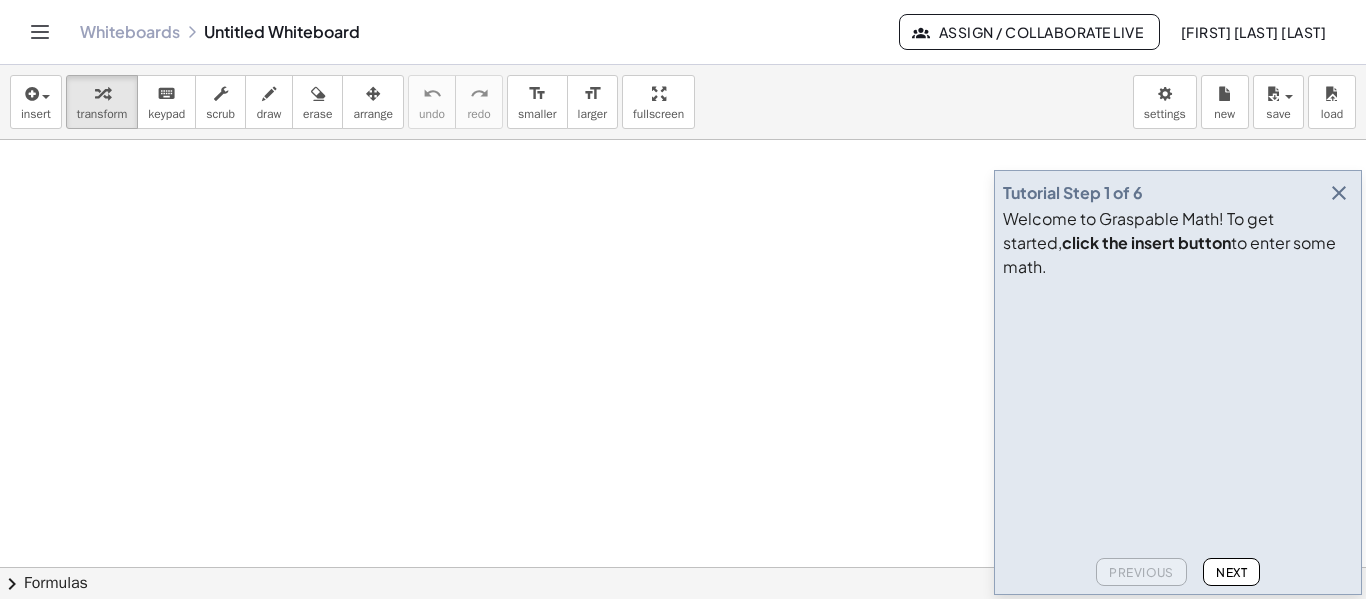 click at bounding box center [683, 632] 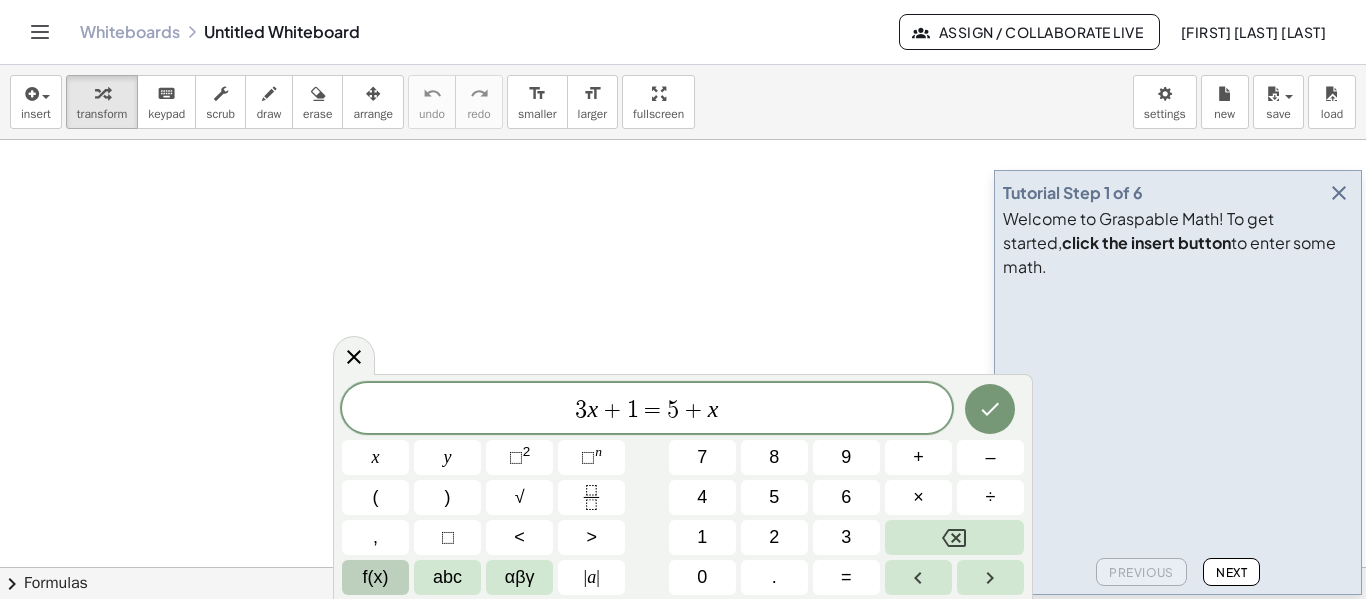 click on "f(x)" at bounding box center (376, 577) 